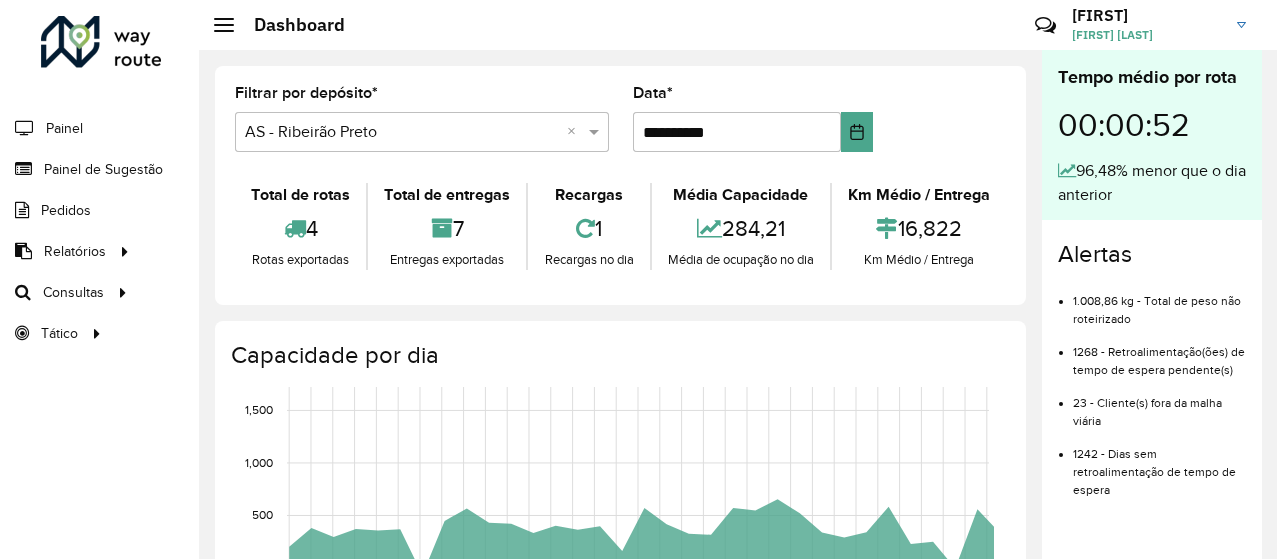 scroll, scrollTop: 0, scrollLeft: 0, axis: both 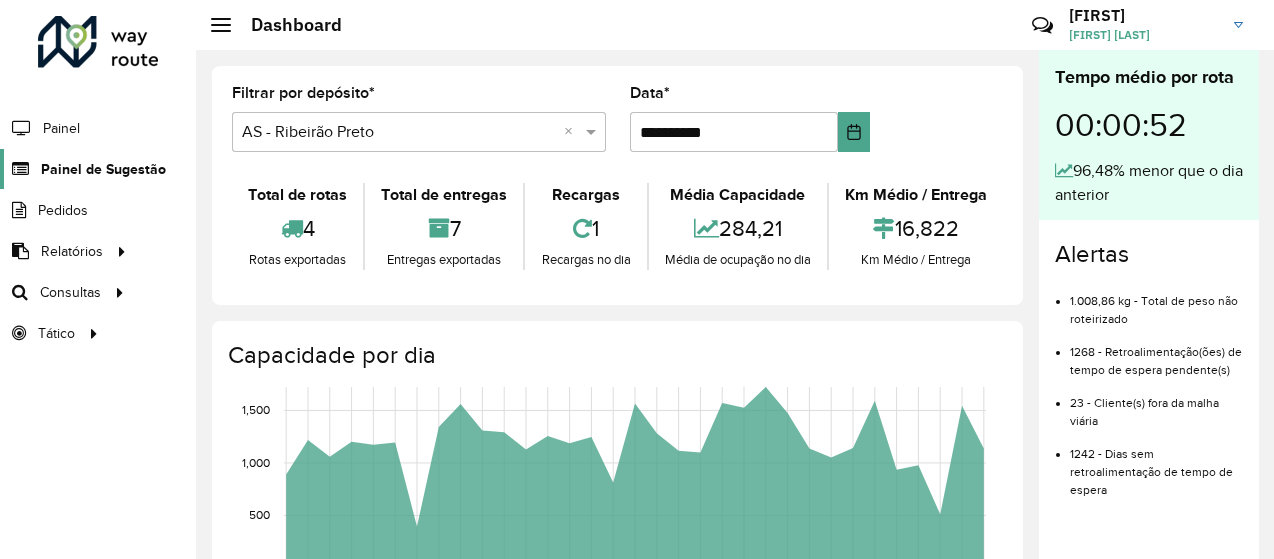 click on "Painel de Sugestão" 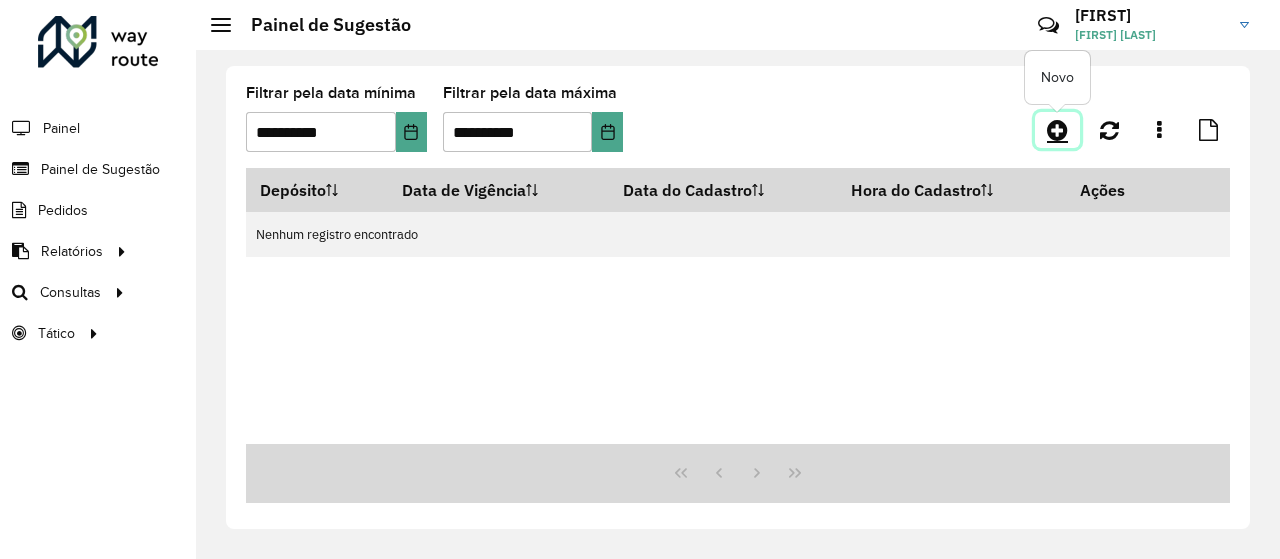 click 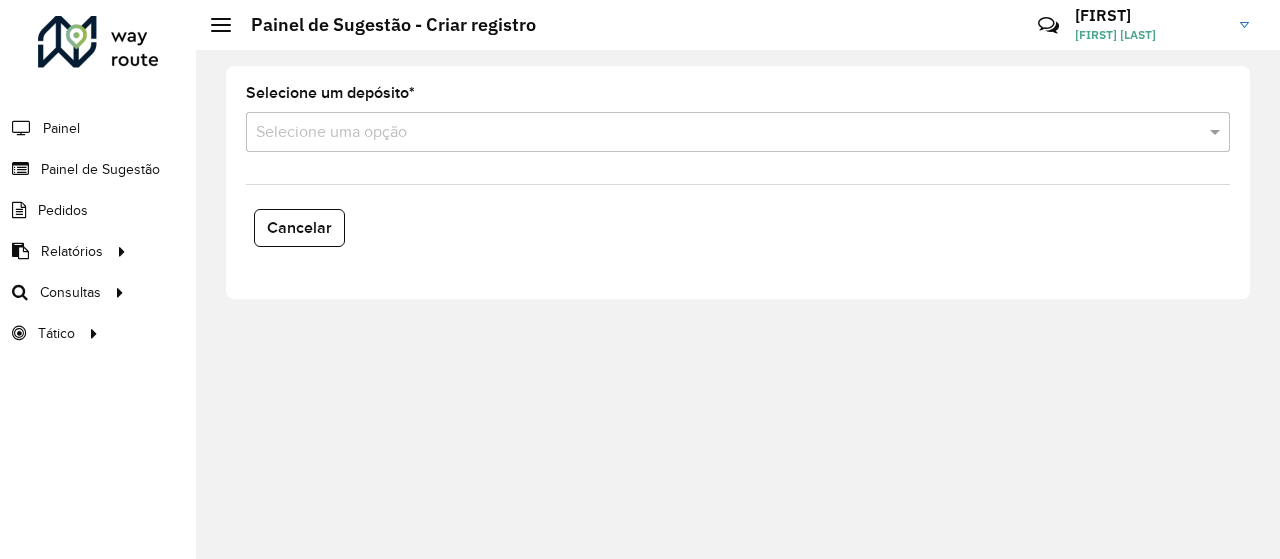 click at bounding box center (718, 133) 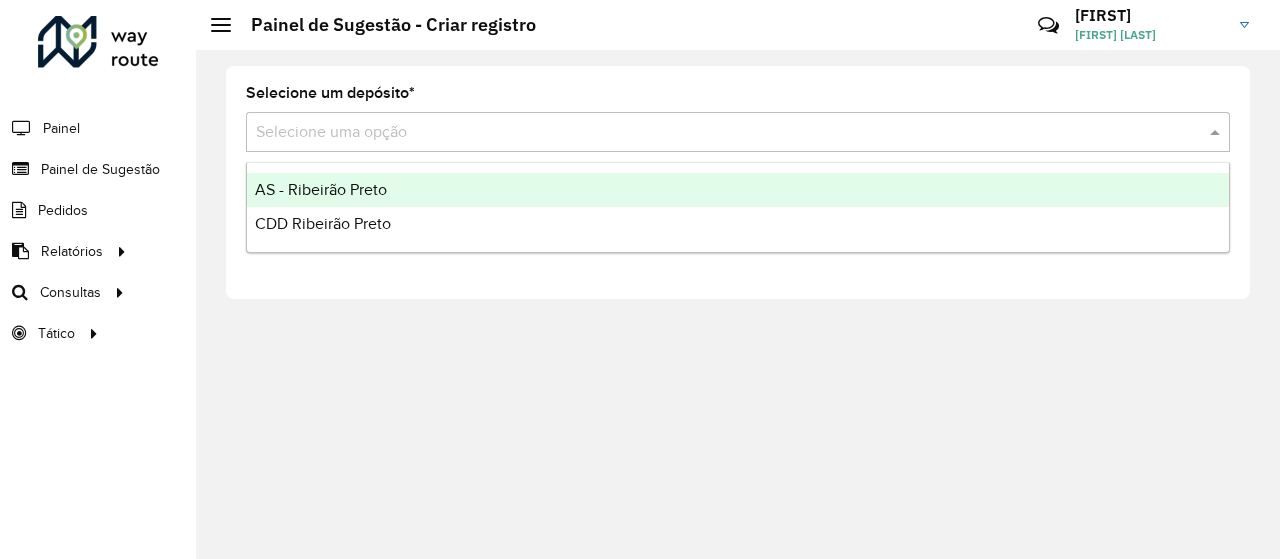 click on "AS - Ribeirão Preto" at bounding box center (321, 189) 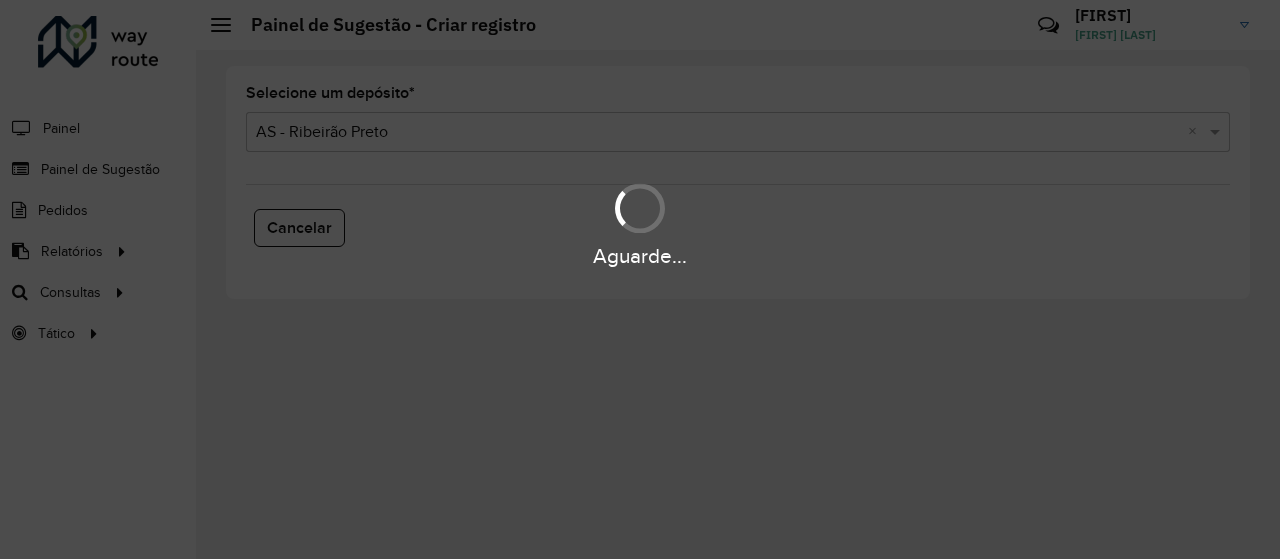 click on "Aguarde..." at bounding box center (640, 279) 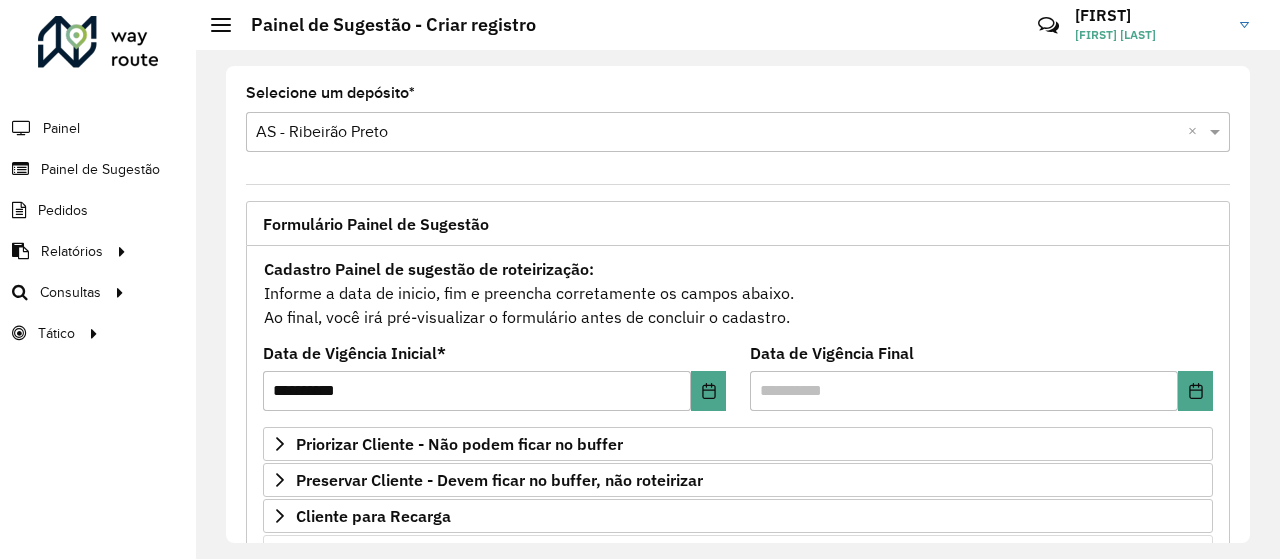 scroll, scrollTop: 300, scrollLeft: 0, axis: vertical 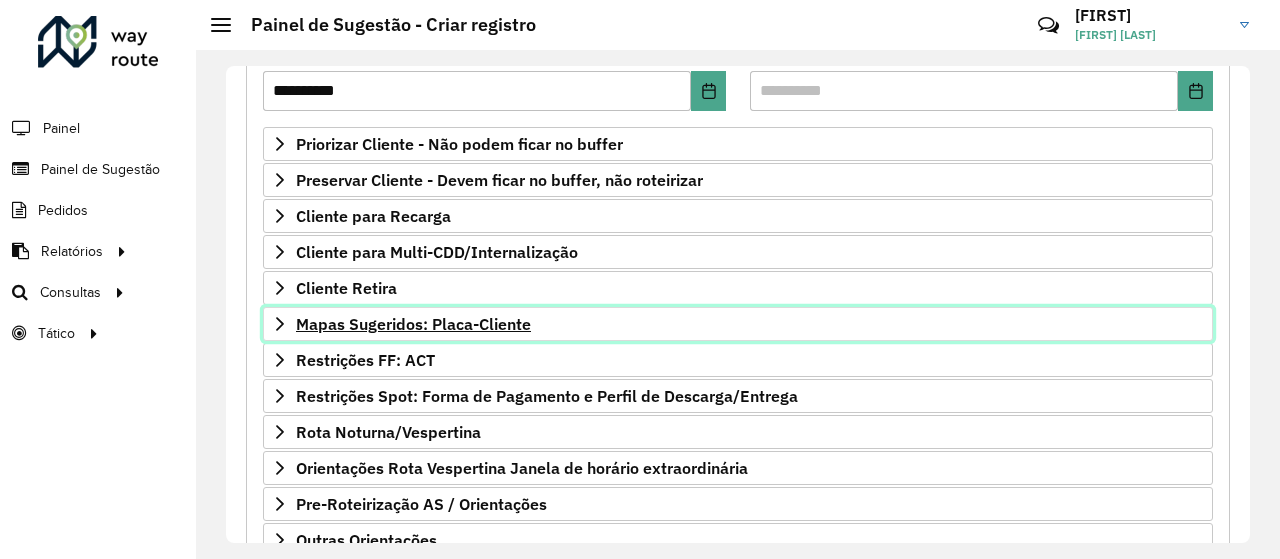 click on "Mapas Sugeridos: Placa-Cliente" at bounding box center (413, 324) 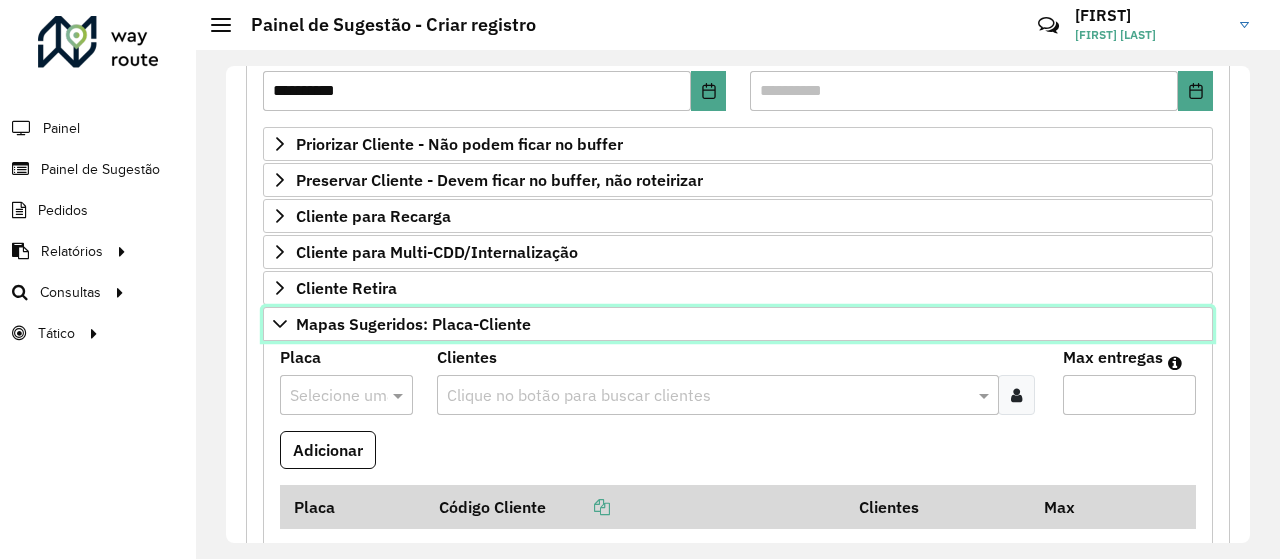 scroll, scrollTop: 400, scrollLeft: 0, axis: vertical 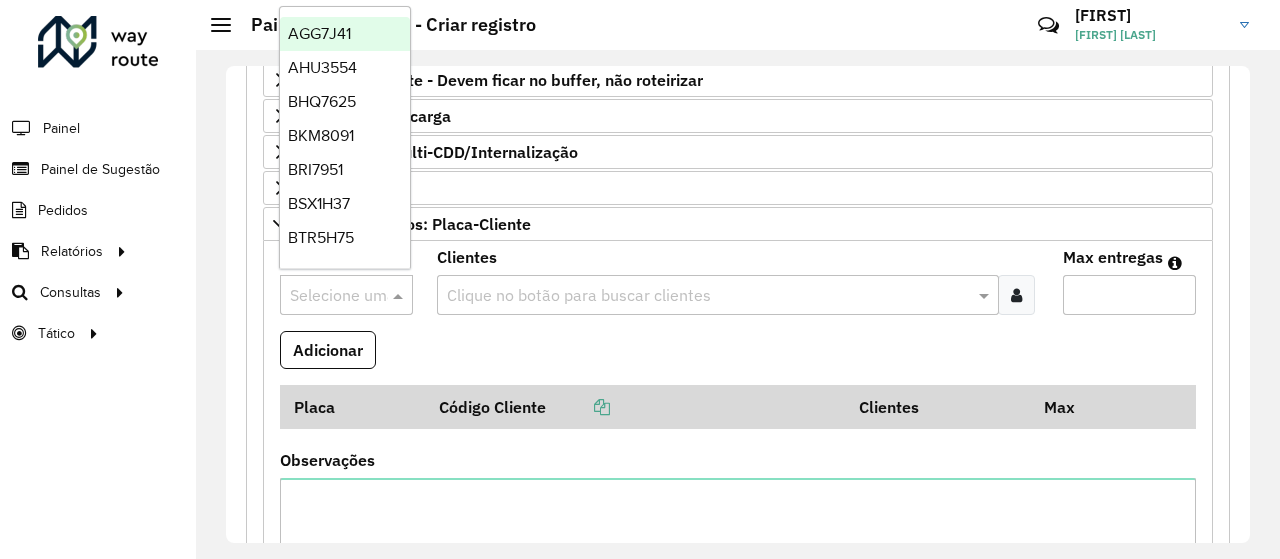 click at bounding box center [326, 296] 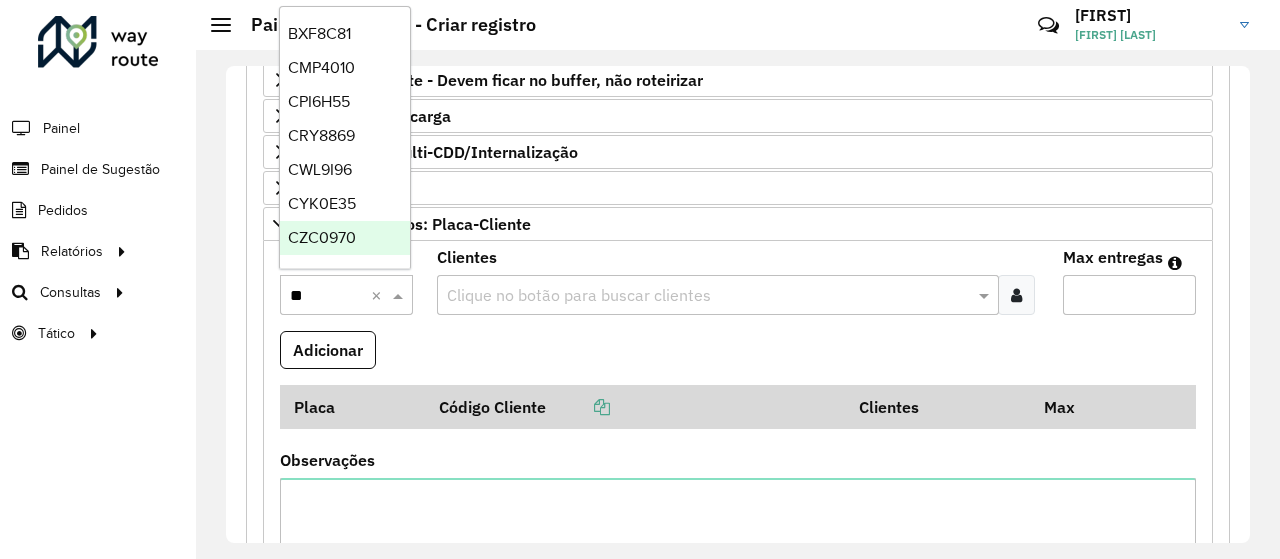 type on "***" 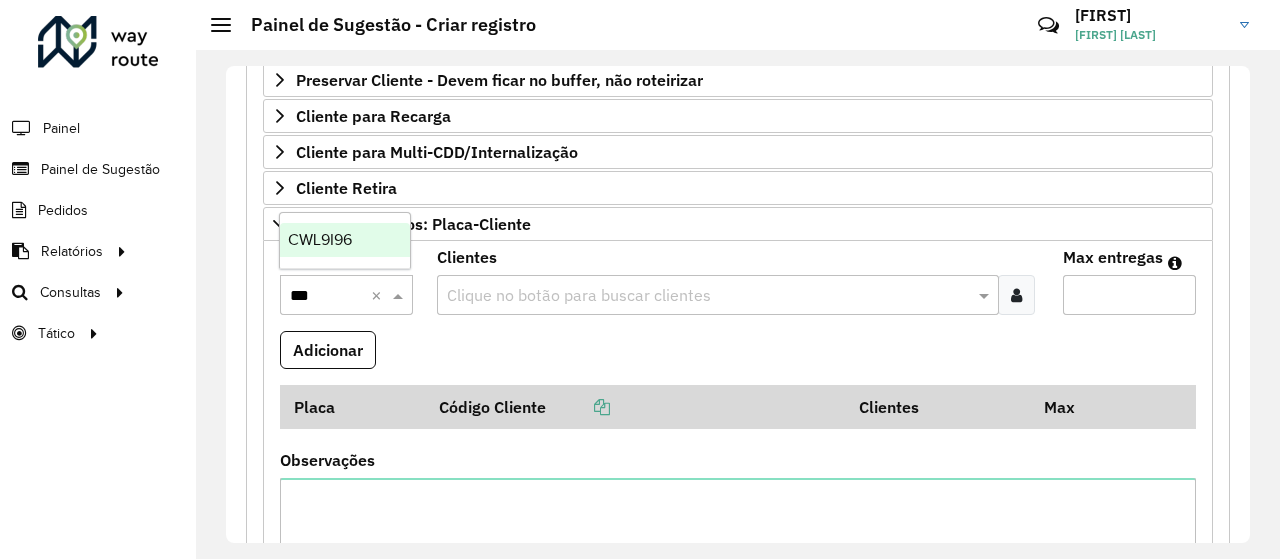 type 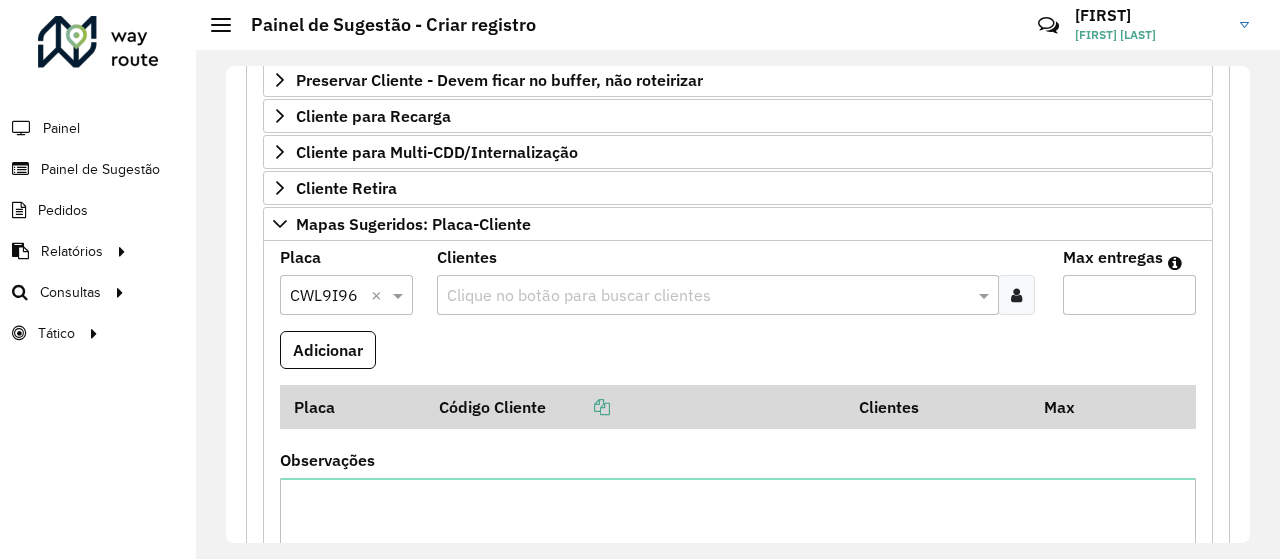 paste on "*****" 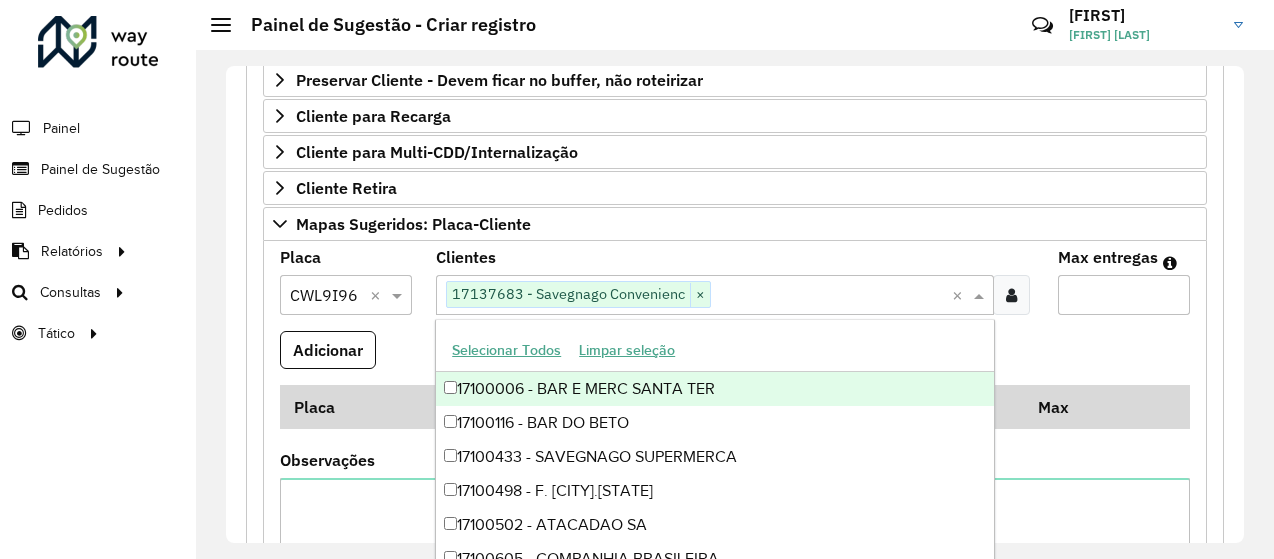 paste on "*****" 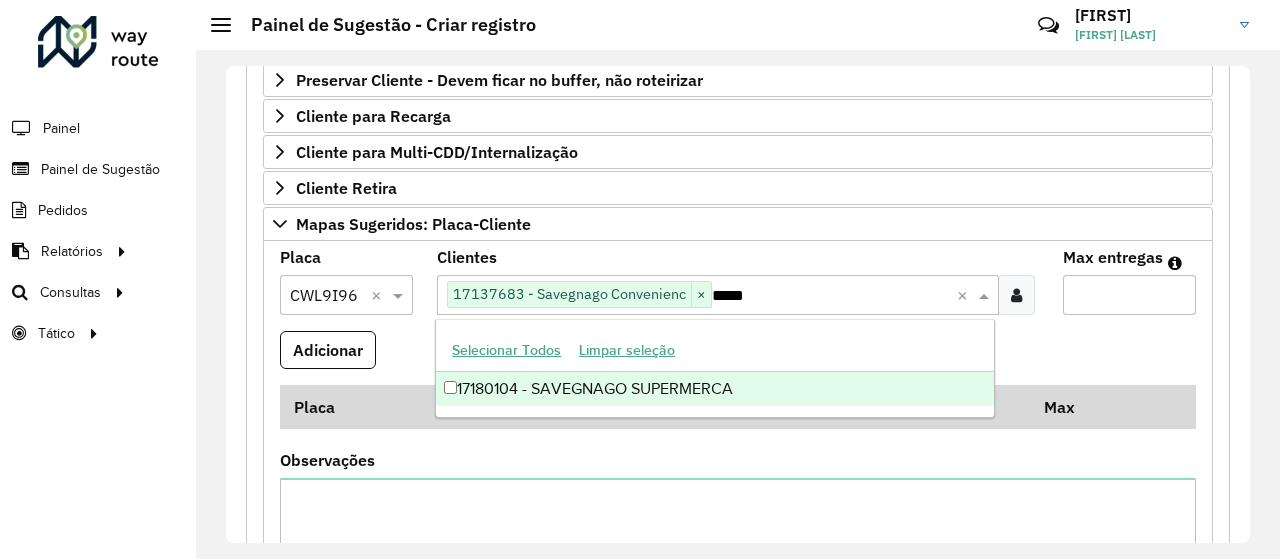 type 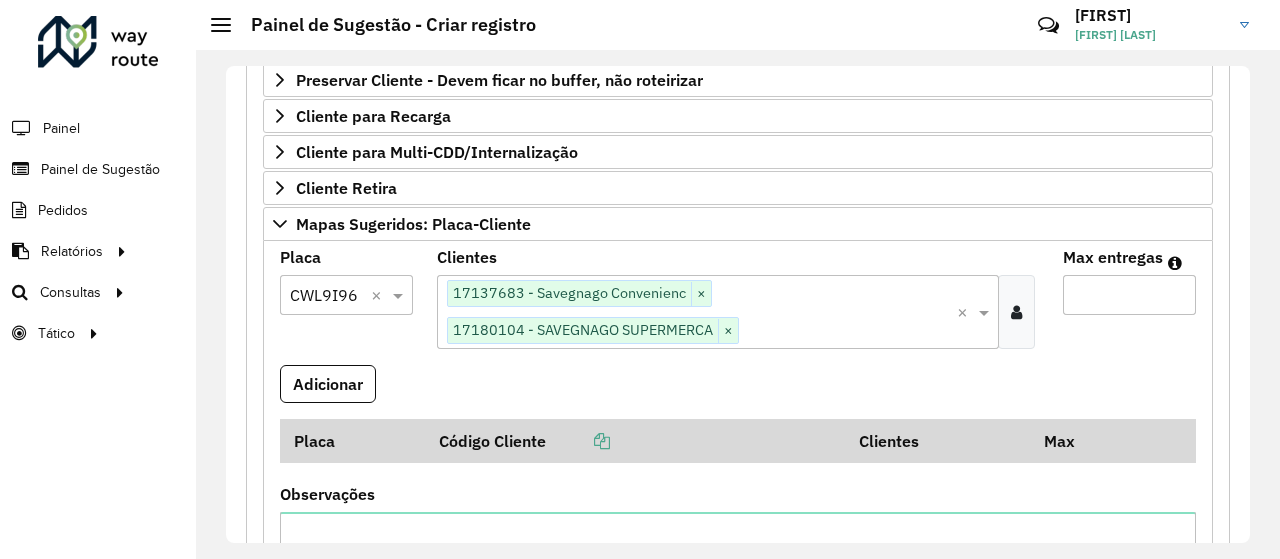 type on "*" 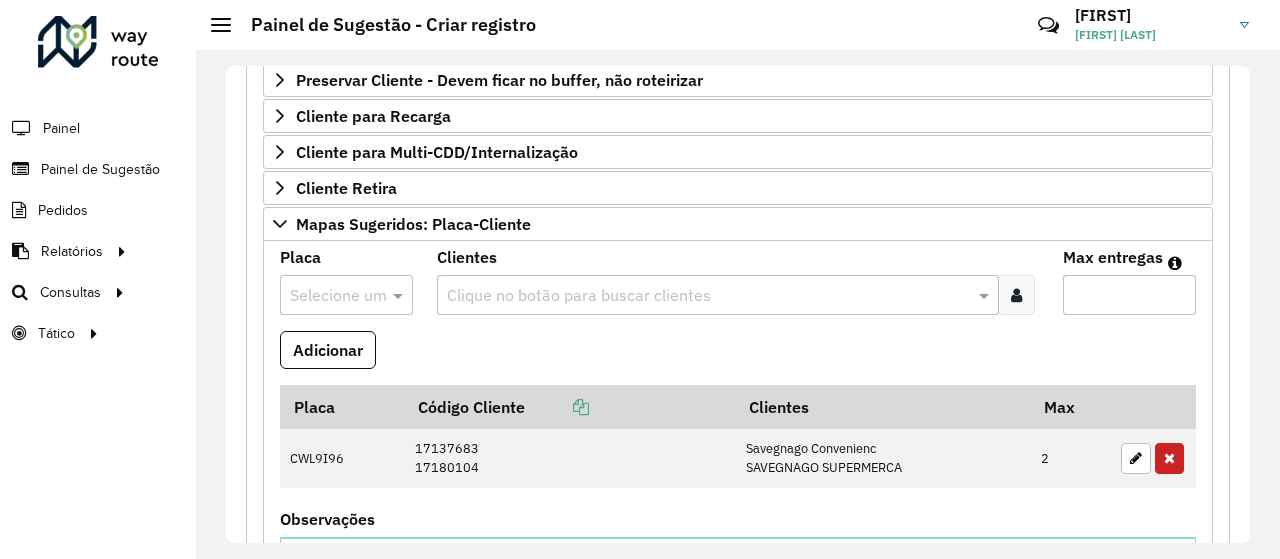 click at bounding box center (326, 296) 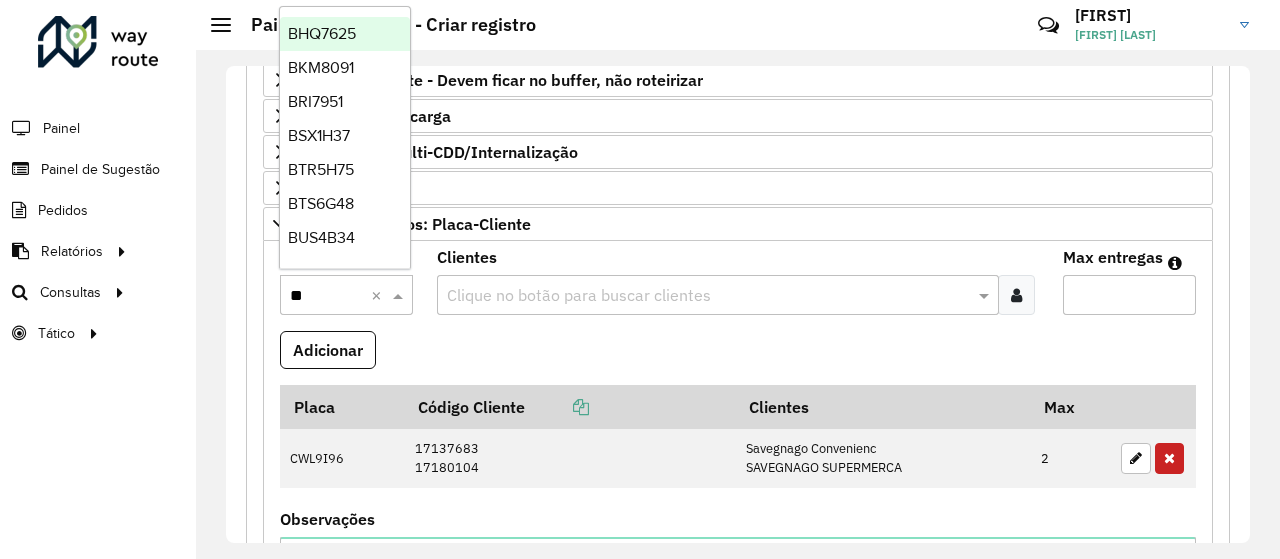 type on "***" 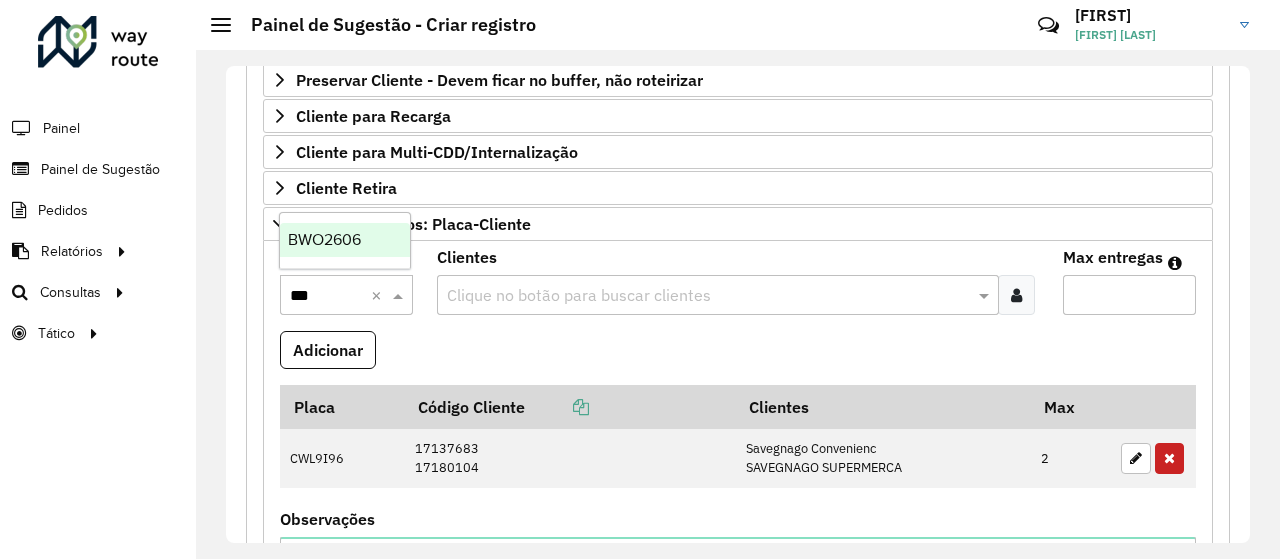 type 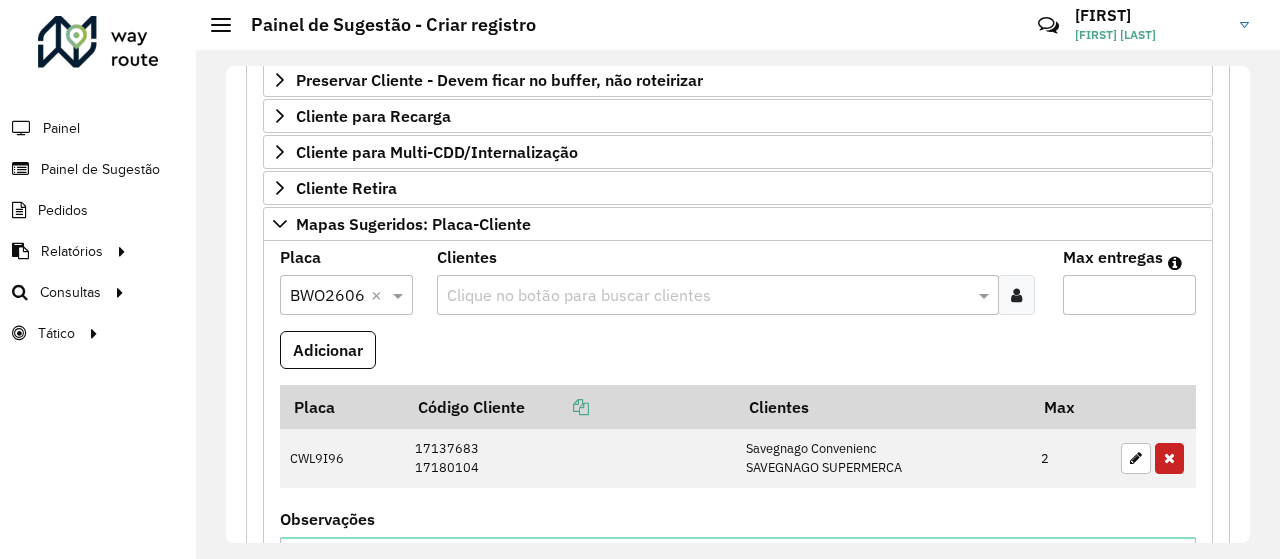 paste on "*****" 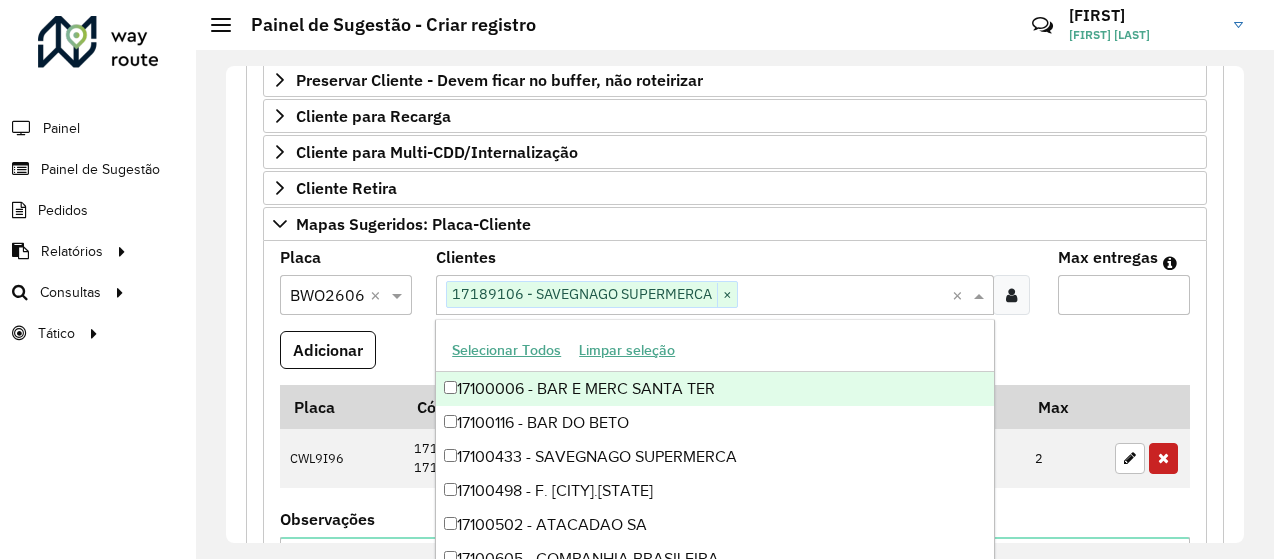 paste on "*****" 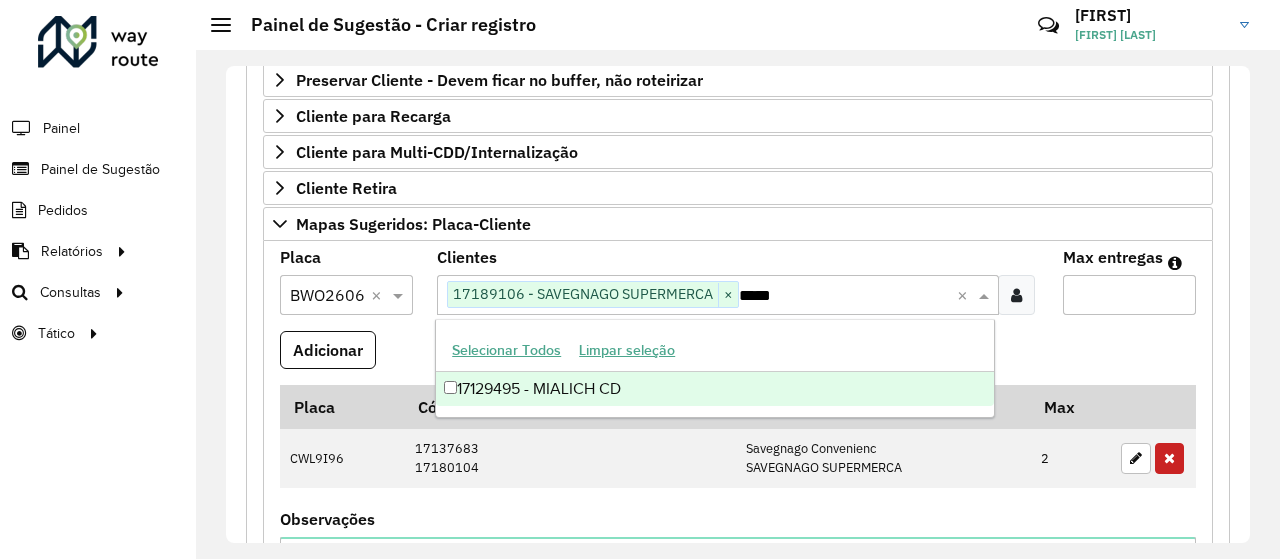 type 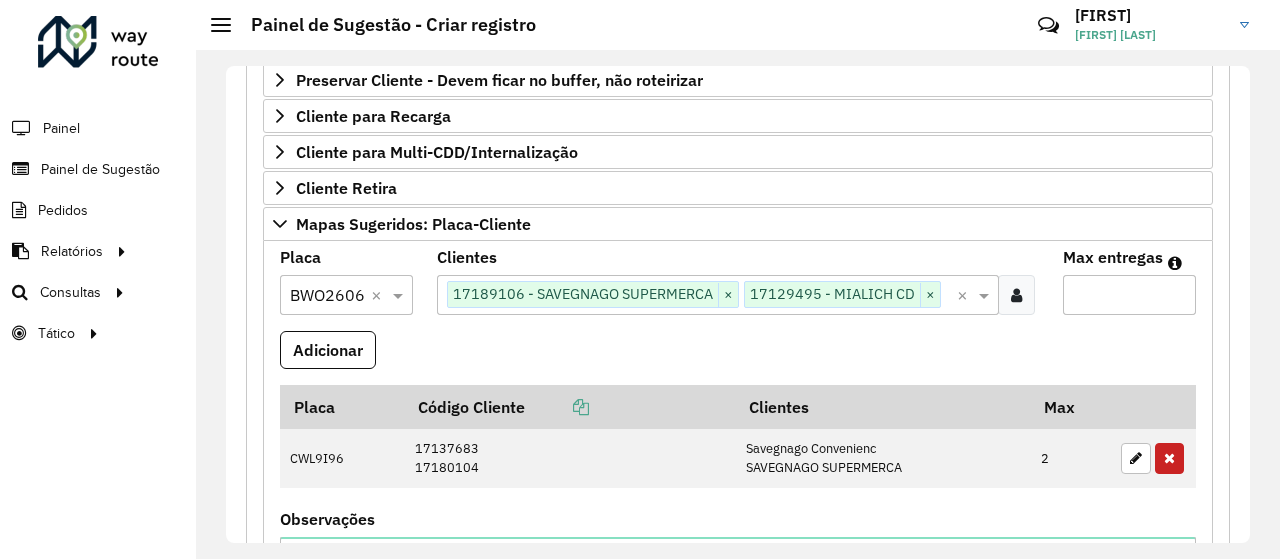 type on "*" 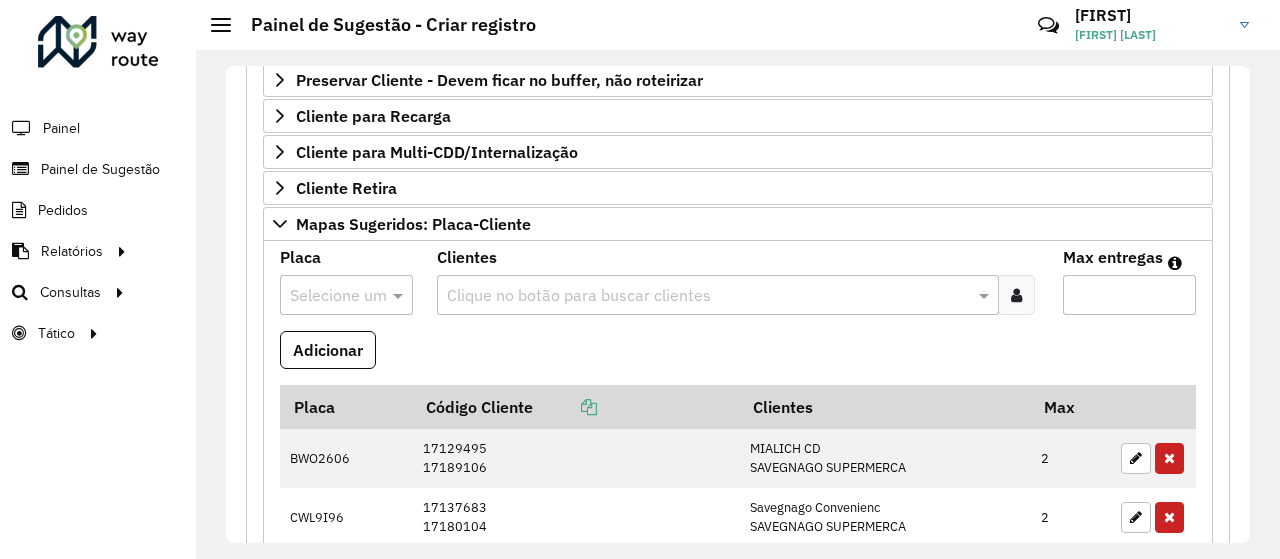 click at bounding box center [326, 296] 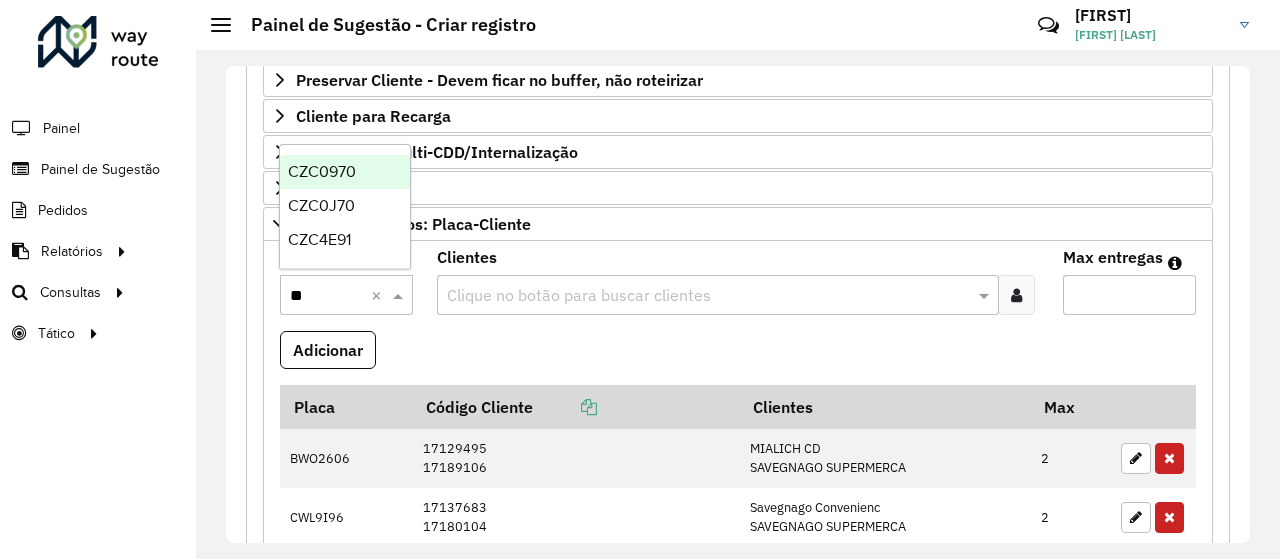 type on "***" 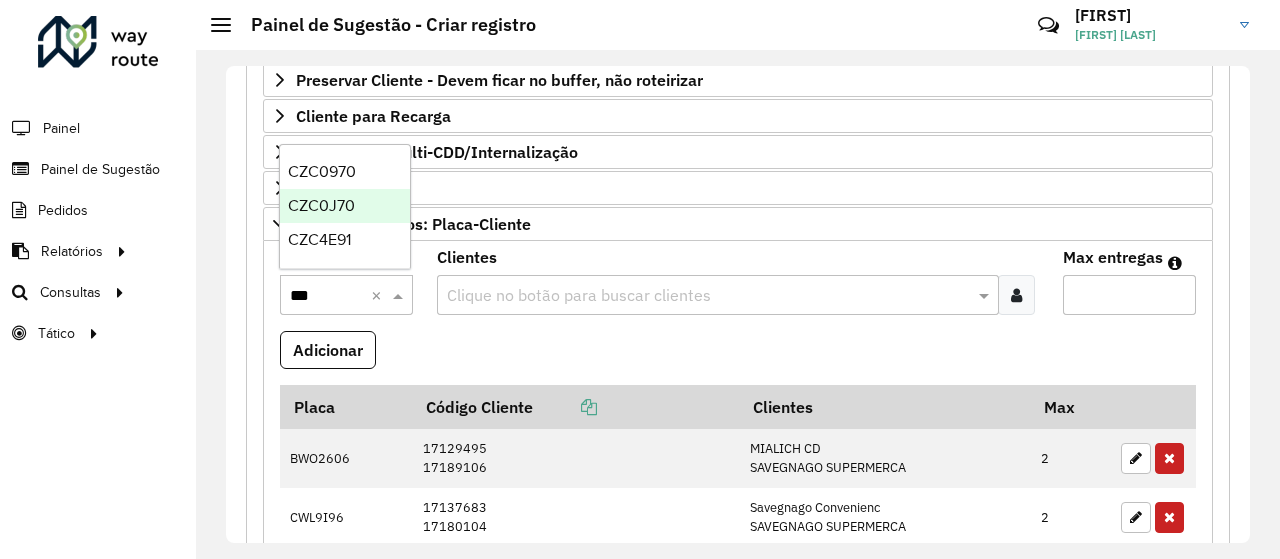 type 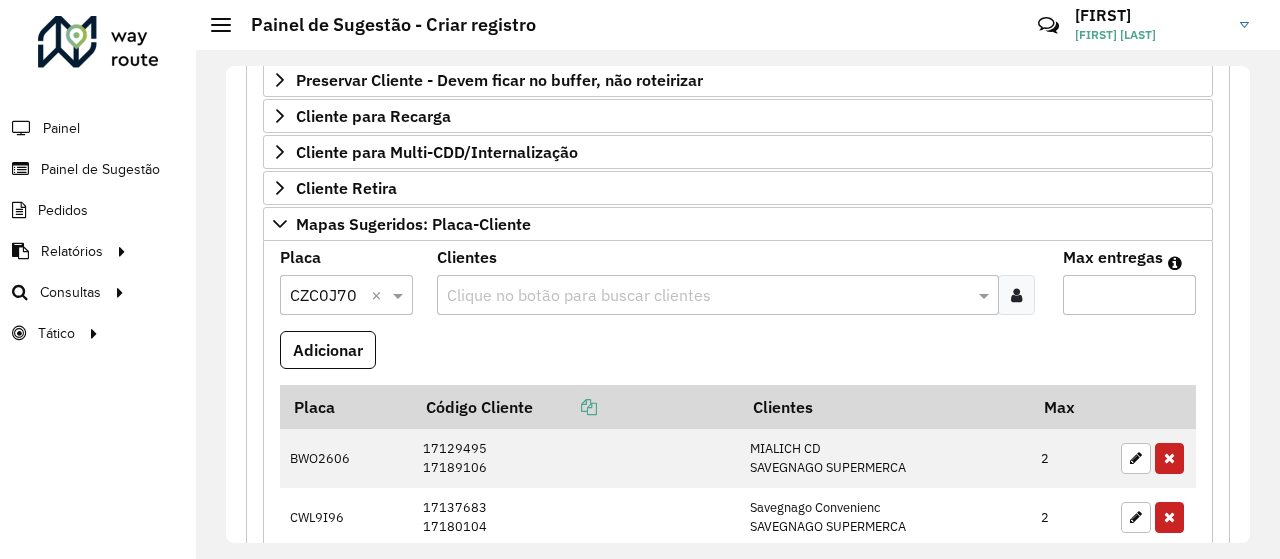 paste on "****" 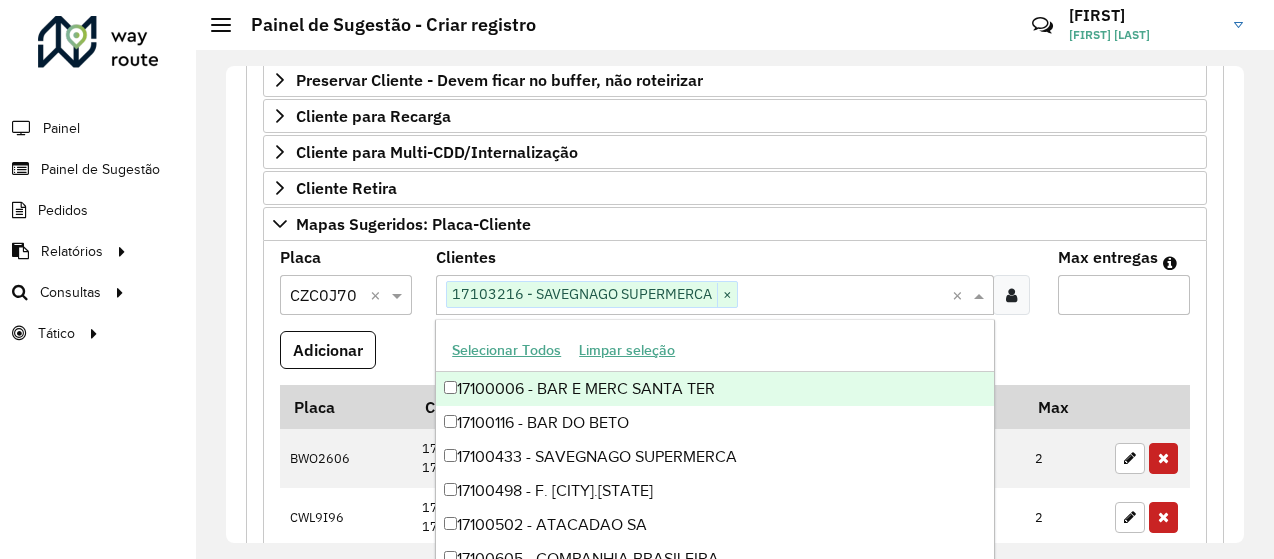 paste on "*****" 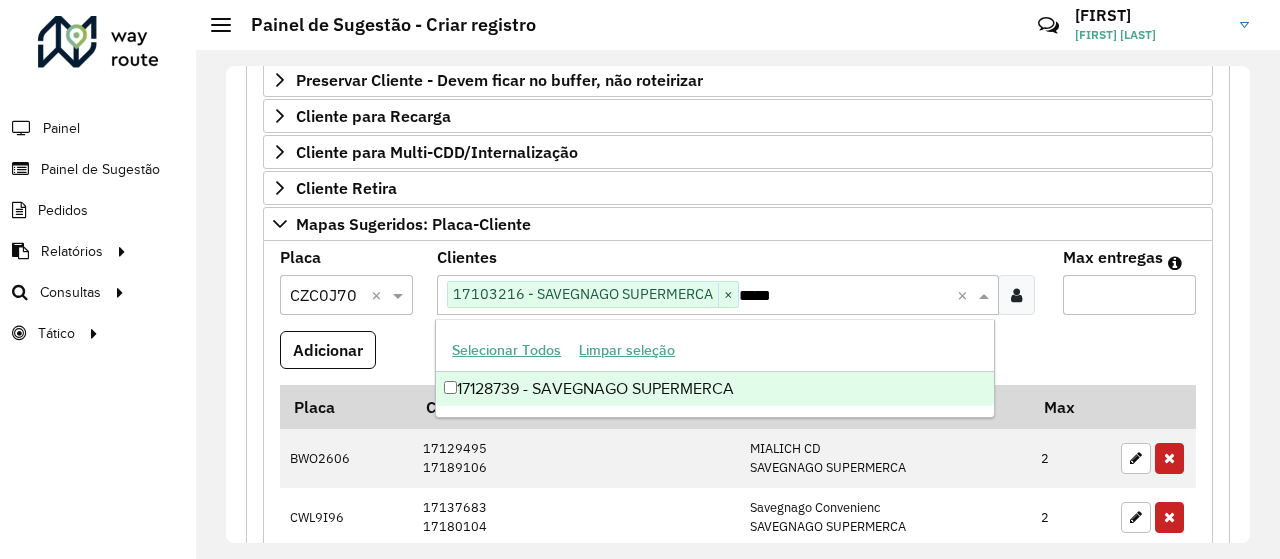 type 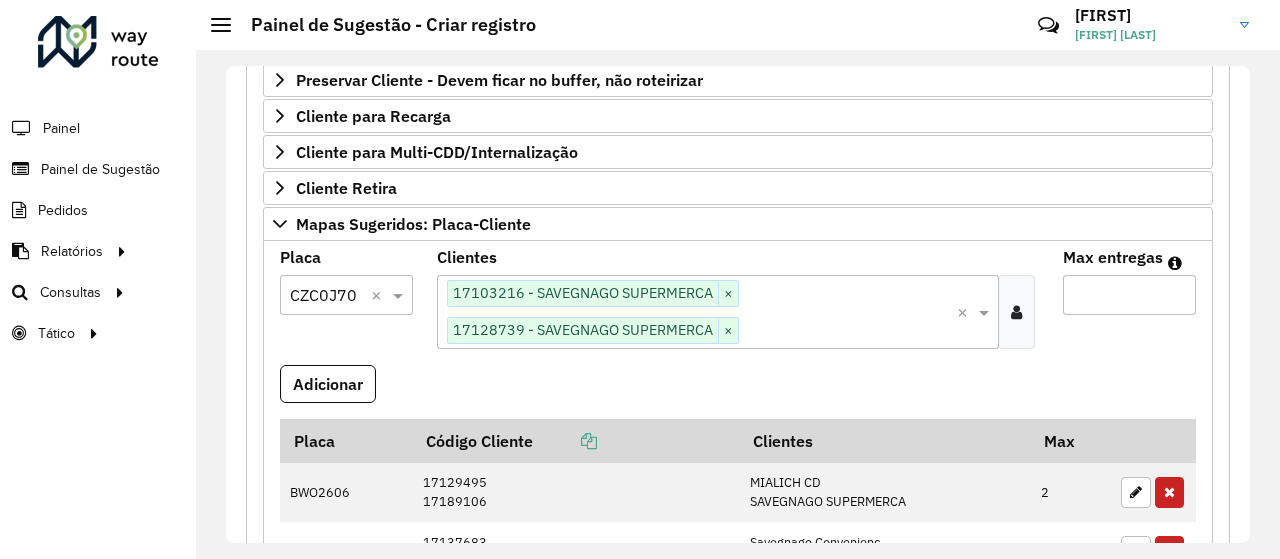 click on "Adicionar" at bounding box center (328, 384) 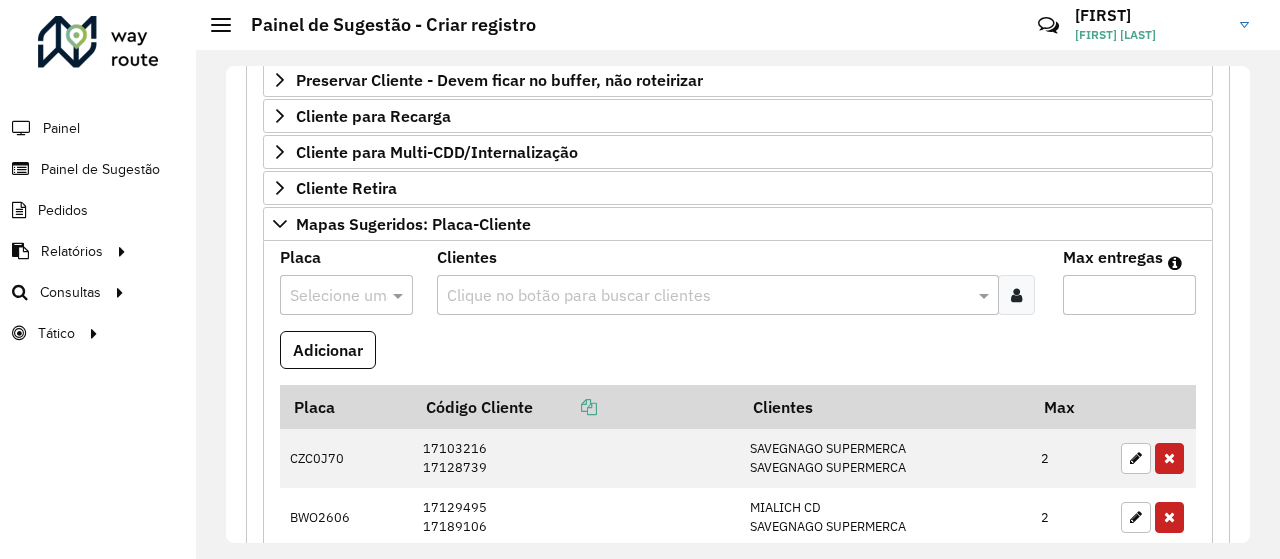 click at bounding box center [326, 296] 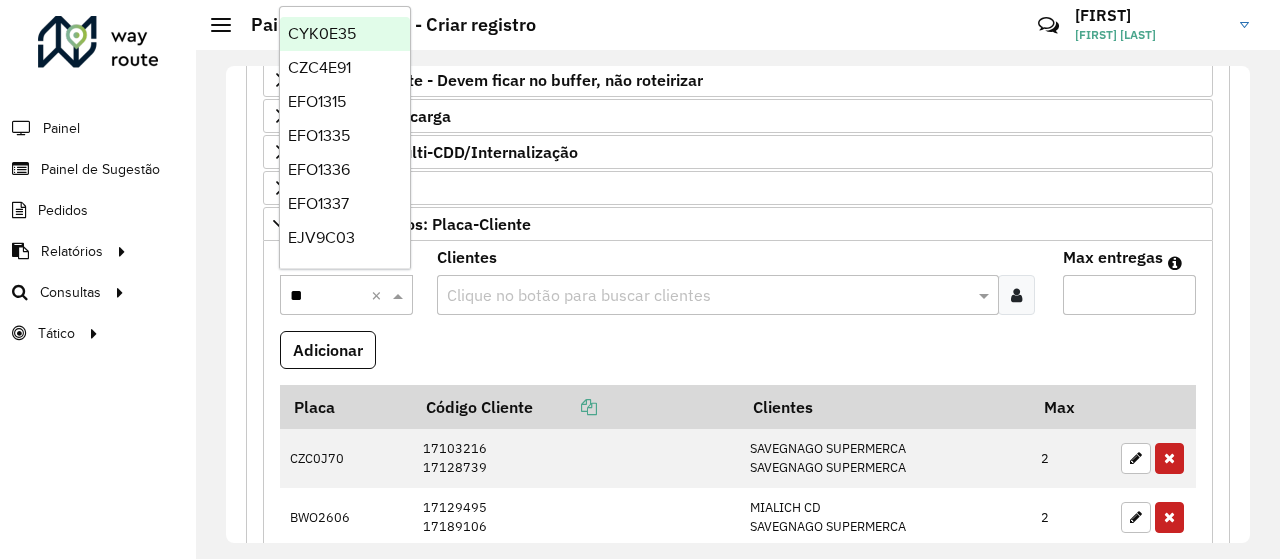 type on "***" 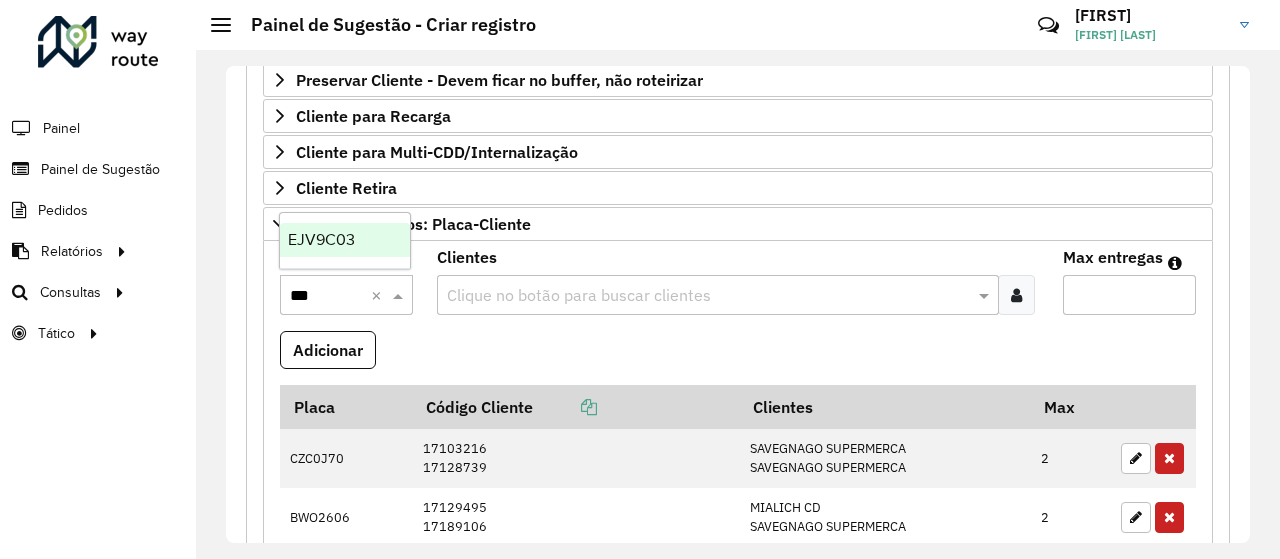 type 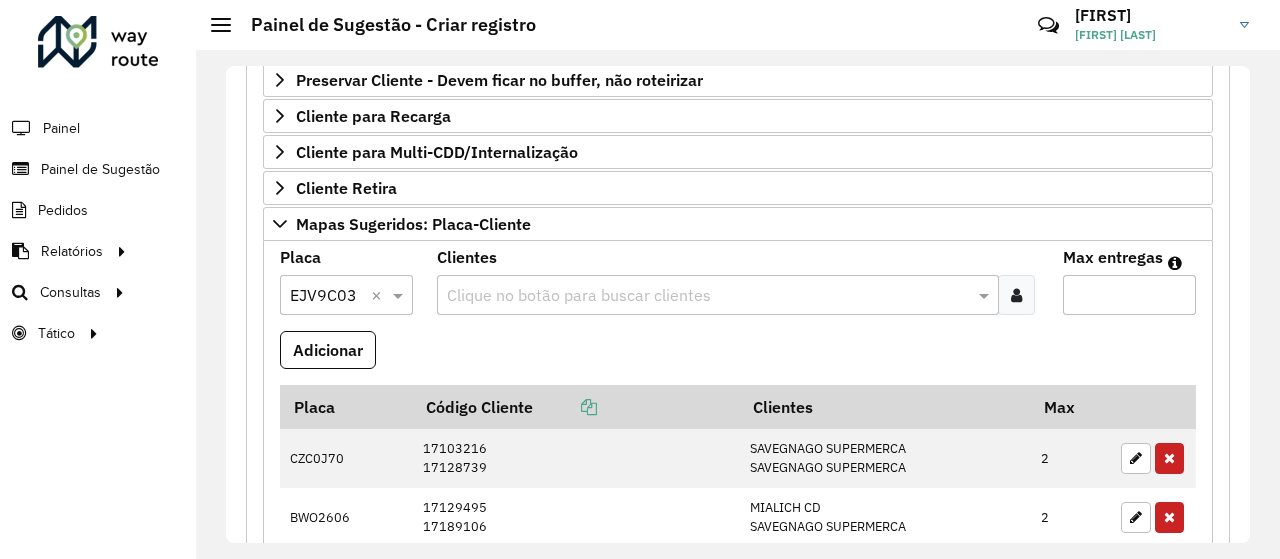 paste on "*****" 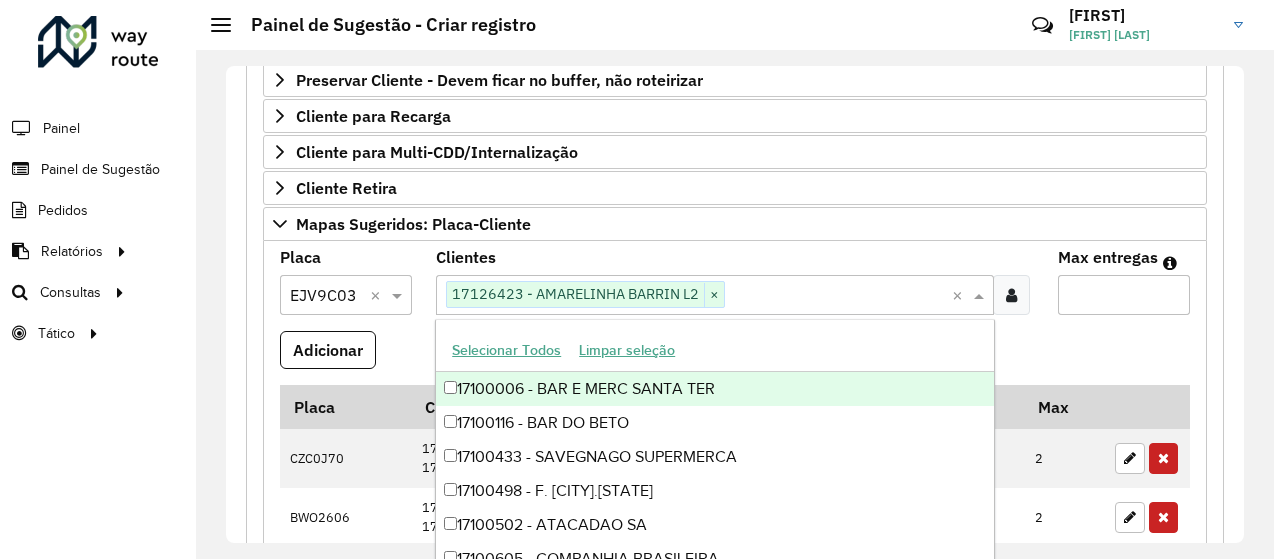 paste on "*****" 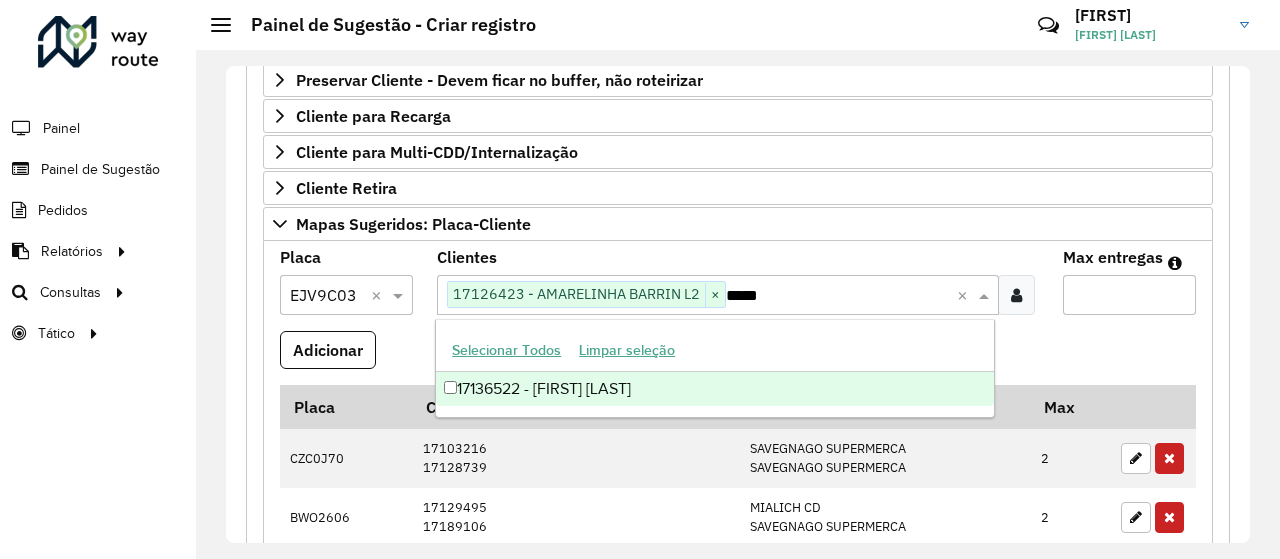 type 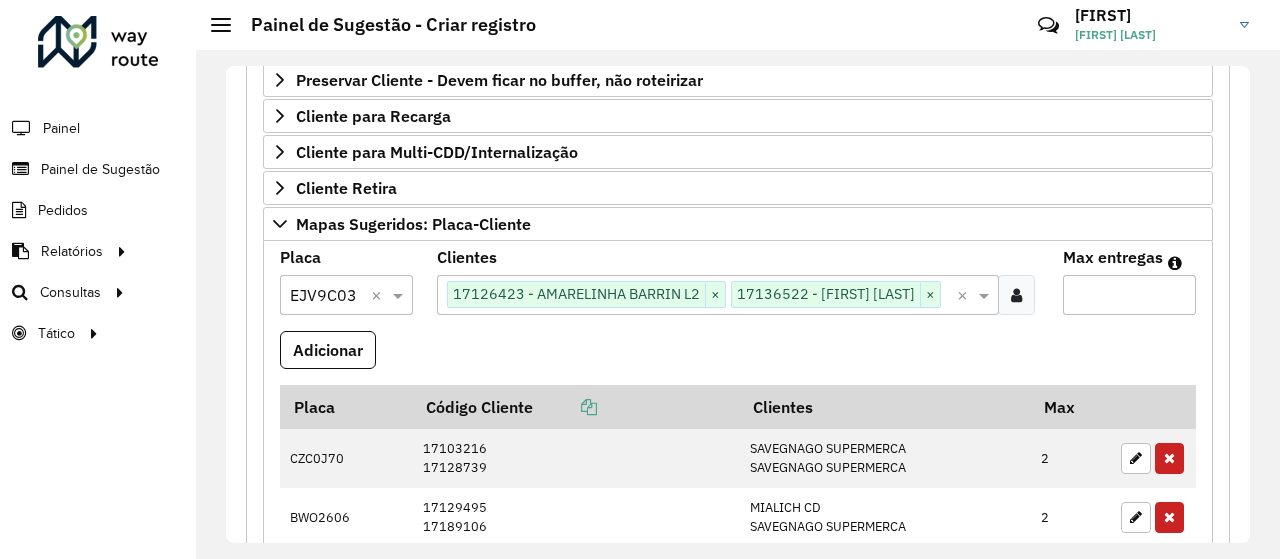 type on "*" 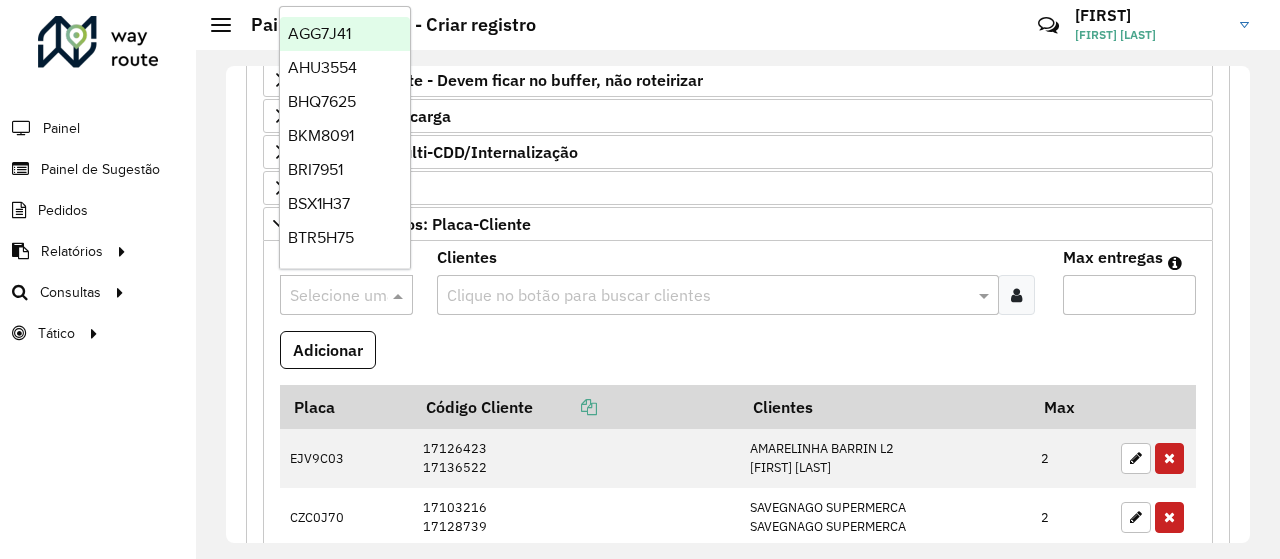 click at bounding box center (326, 296) 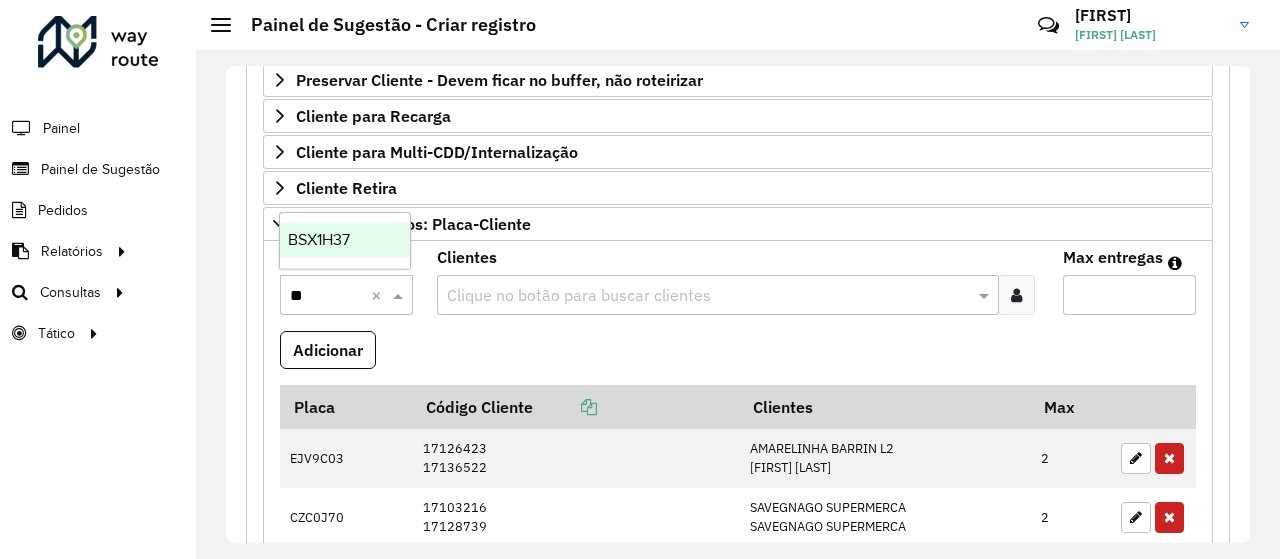 type on "***" 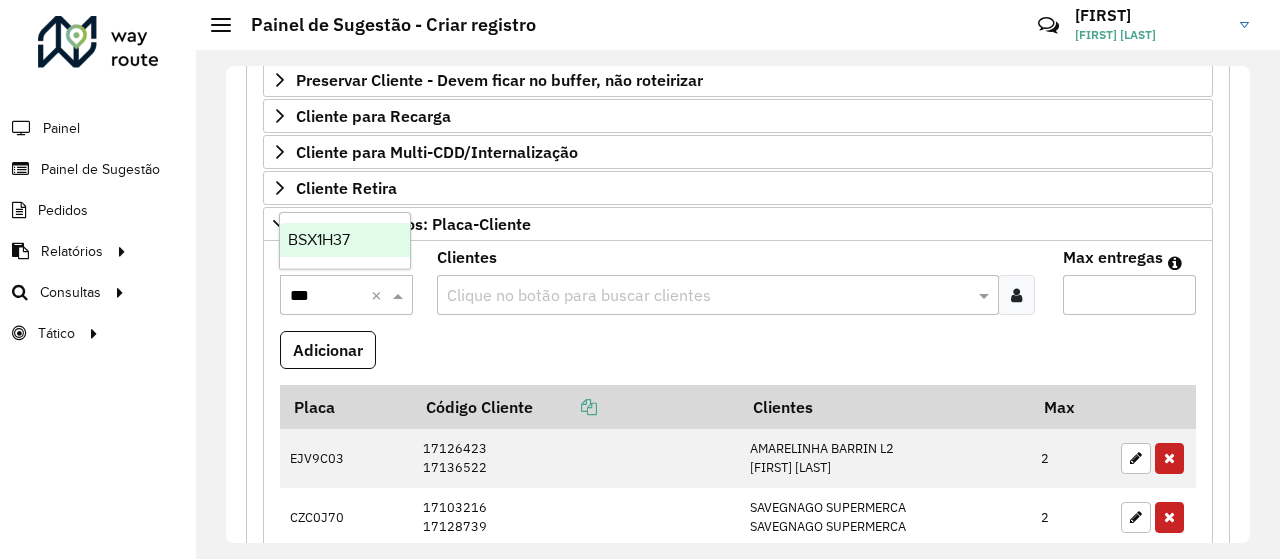 type 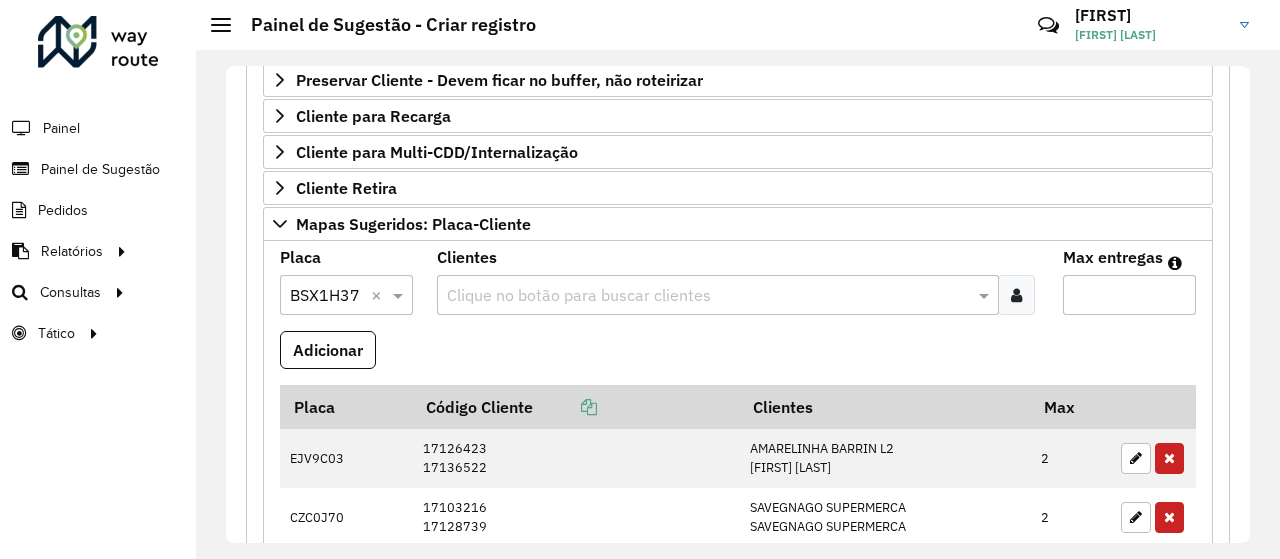 paste on "*****" 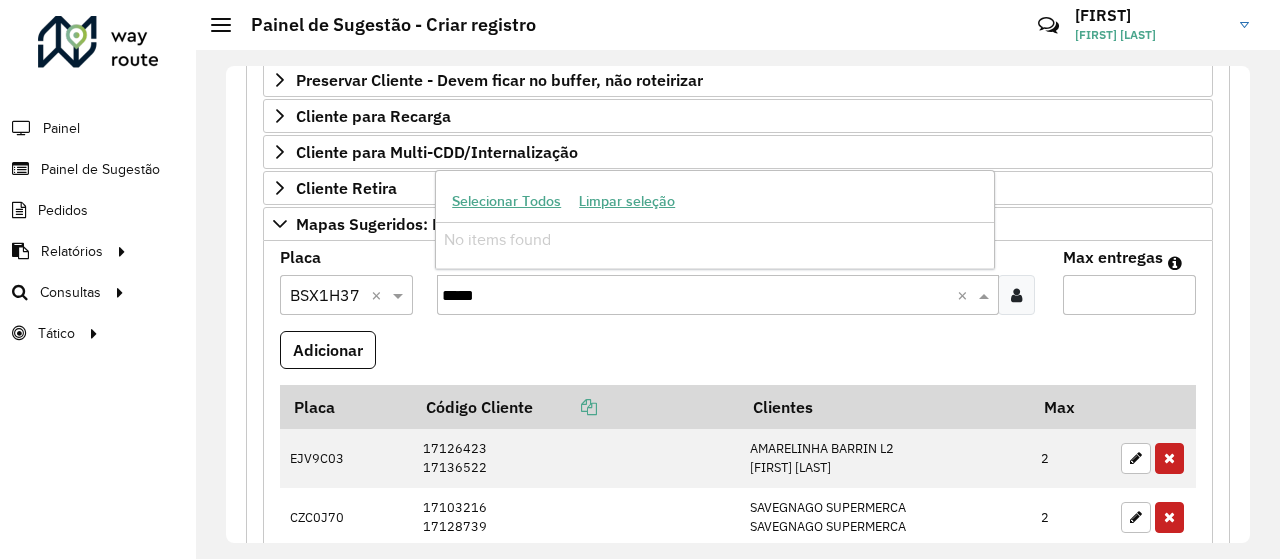 paste on "*****" 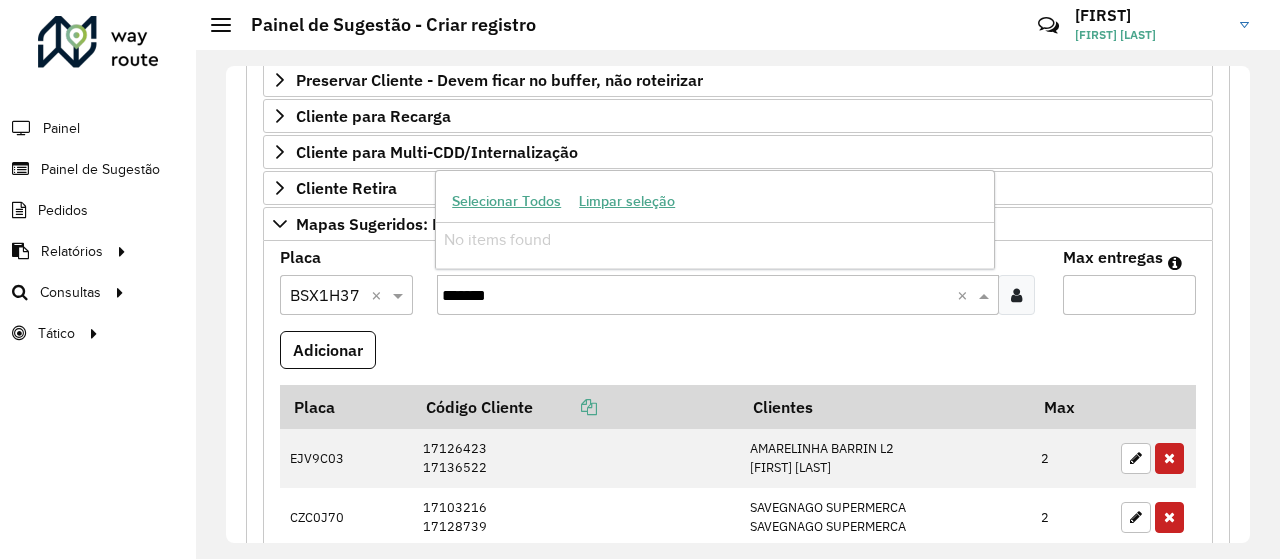 type on "******" 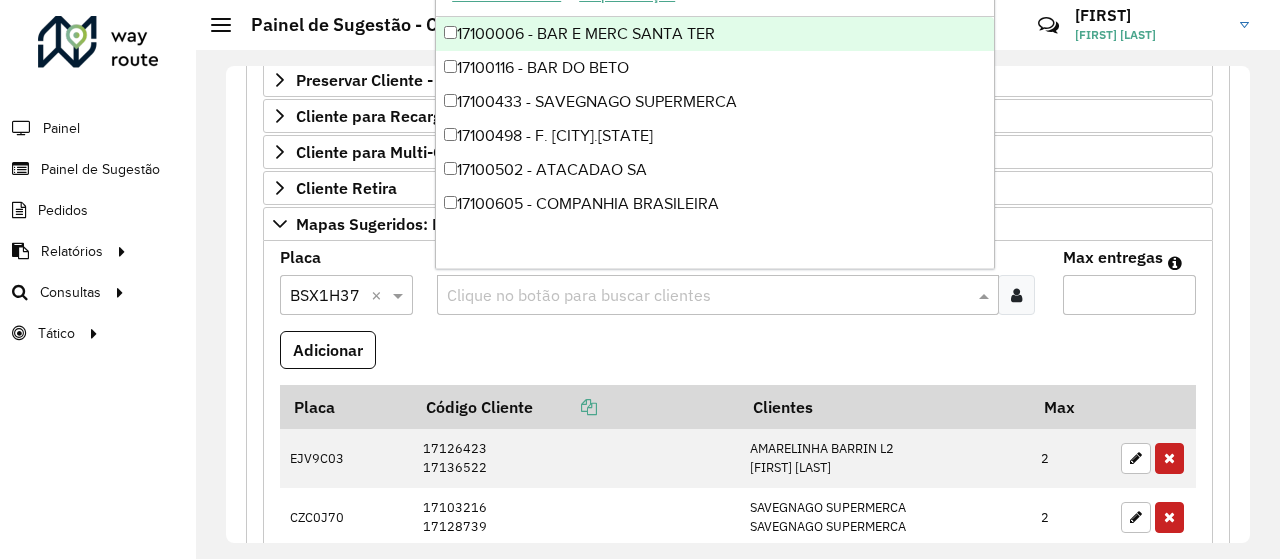 paste on "*****" 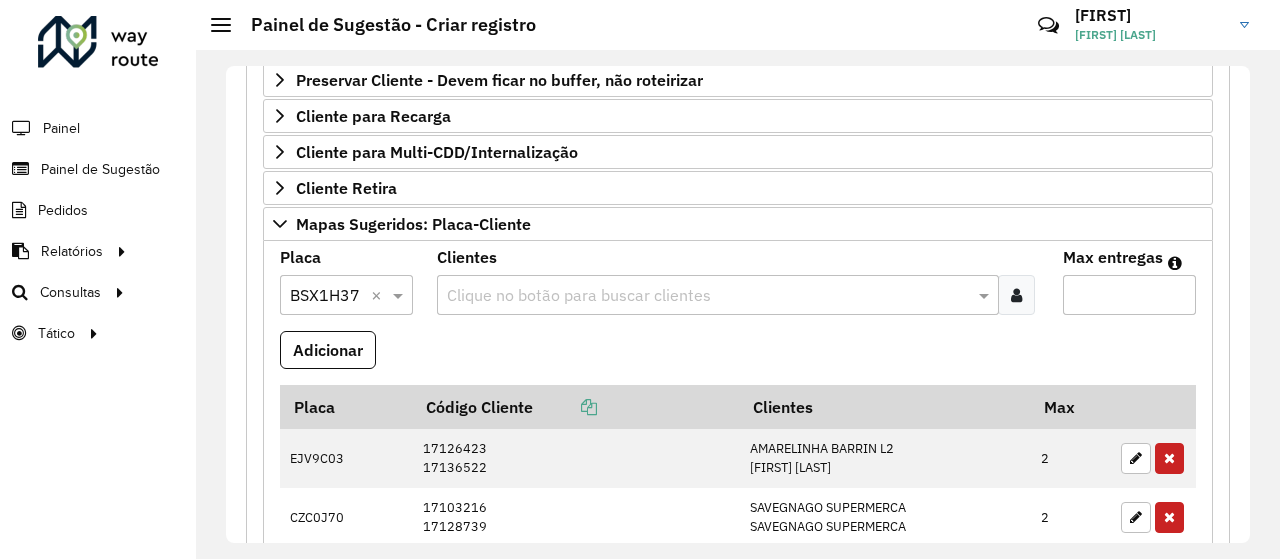 paste on "*****" 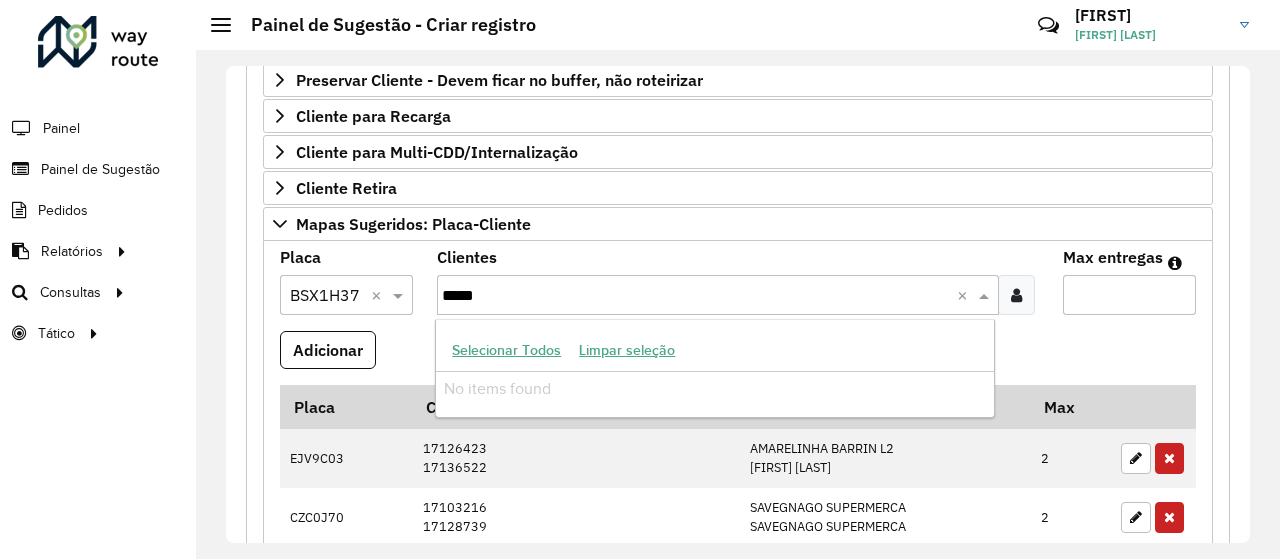 type 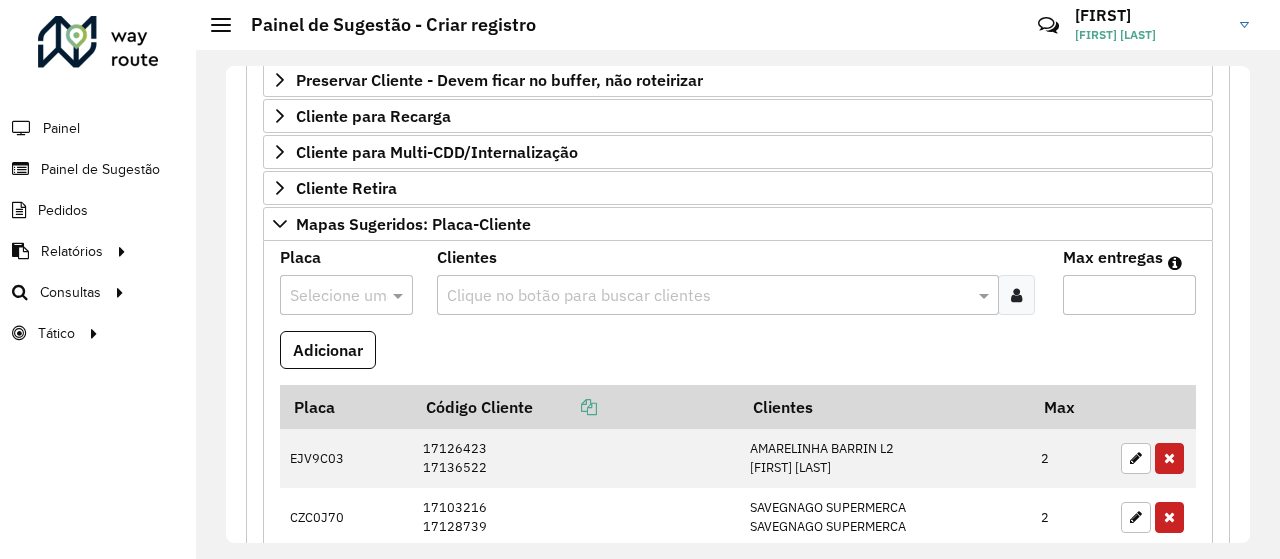 scroll, scrollTop: 600, scrollLeft: 0, axis: vertical 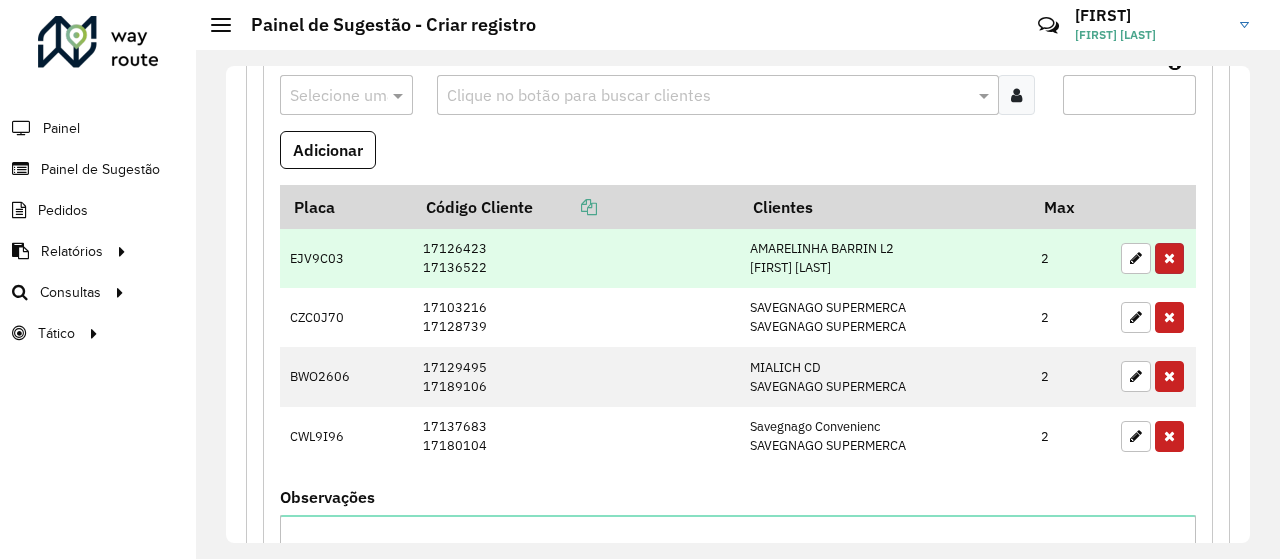 click at bounding box center (1169, 258) 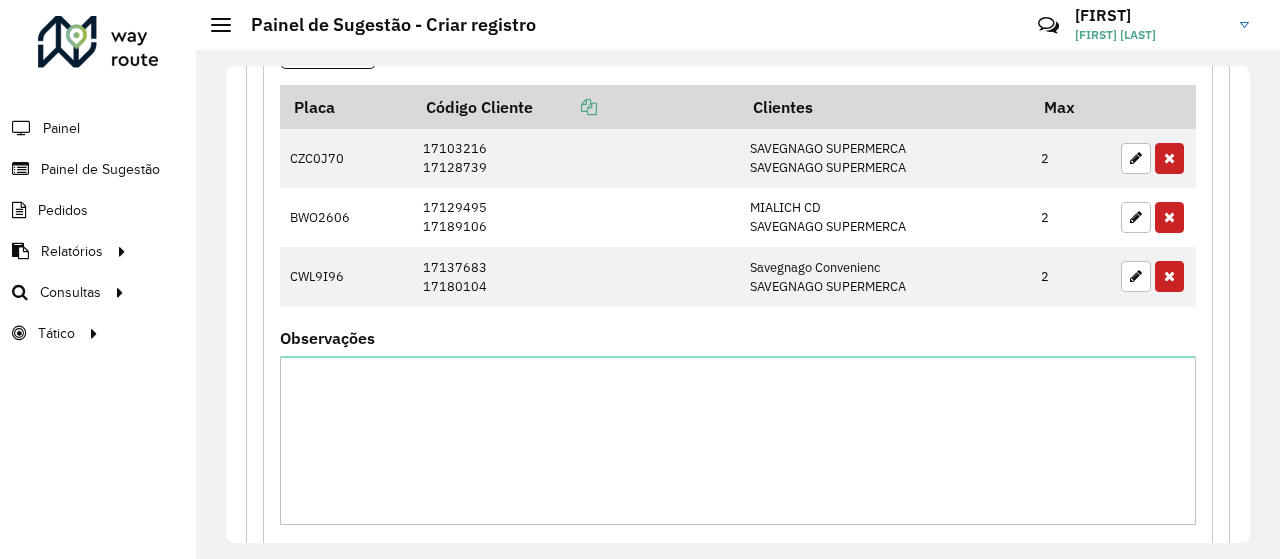 scroll, scrollTop: 1034, scrollLeft: 0, axis: vertical 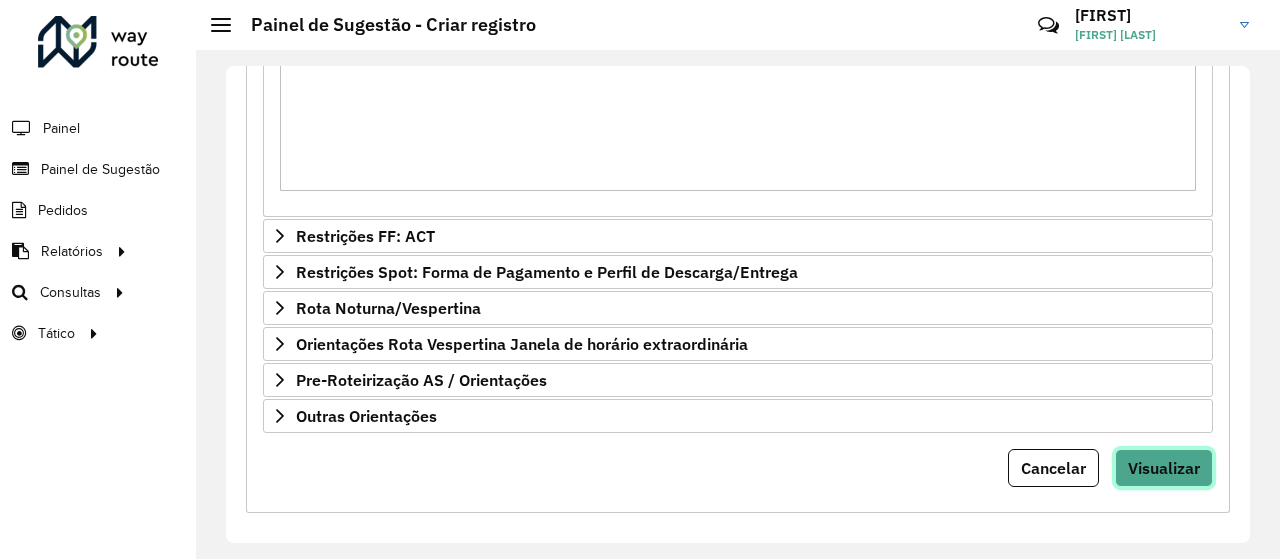 click on "Visualizar" at bounding box center (1164, 468) 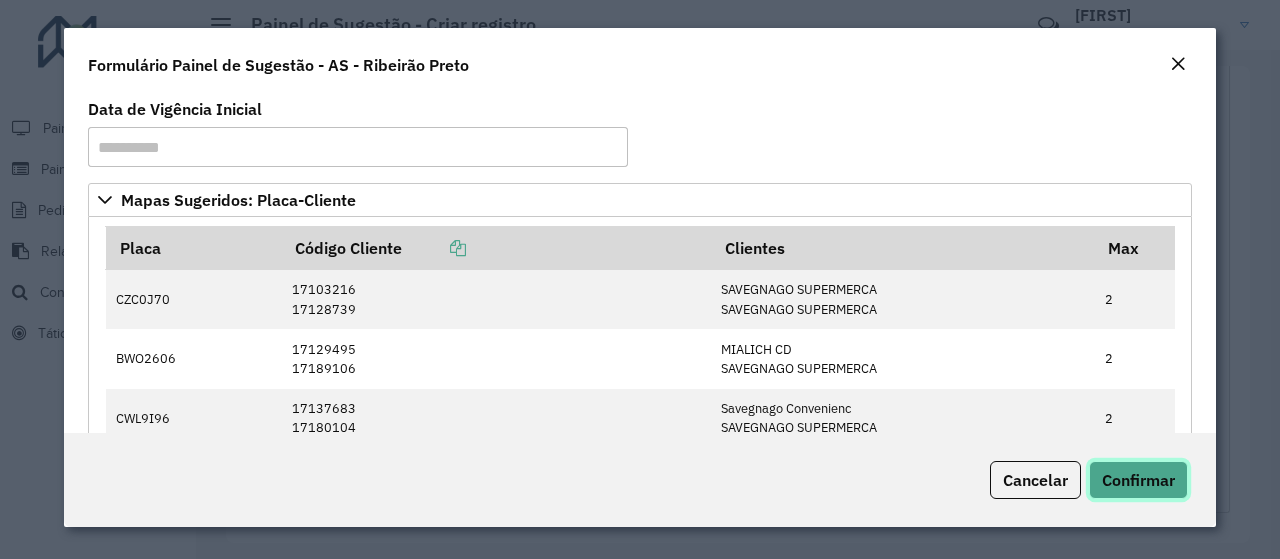 click on "Confirmar" 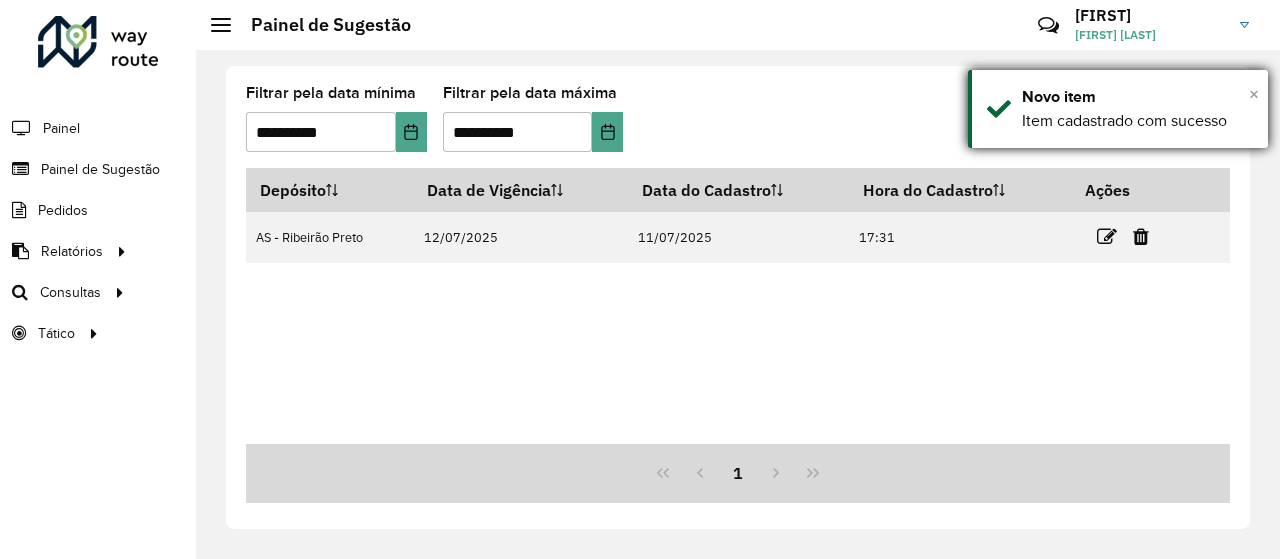 click on "×" at bounding box center (1254, 94) 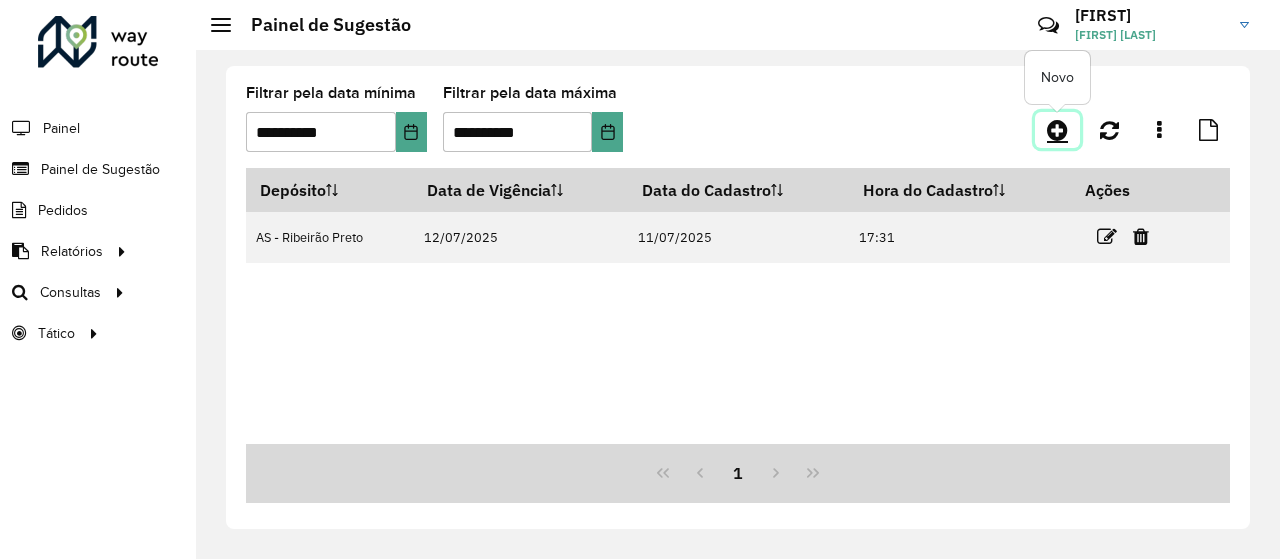 click 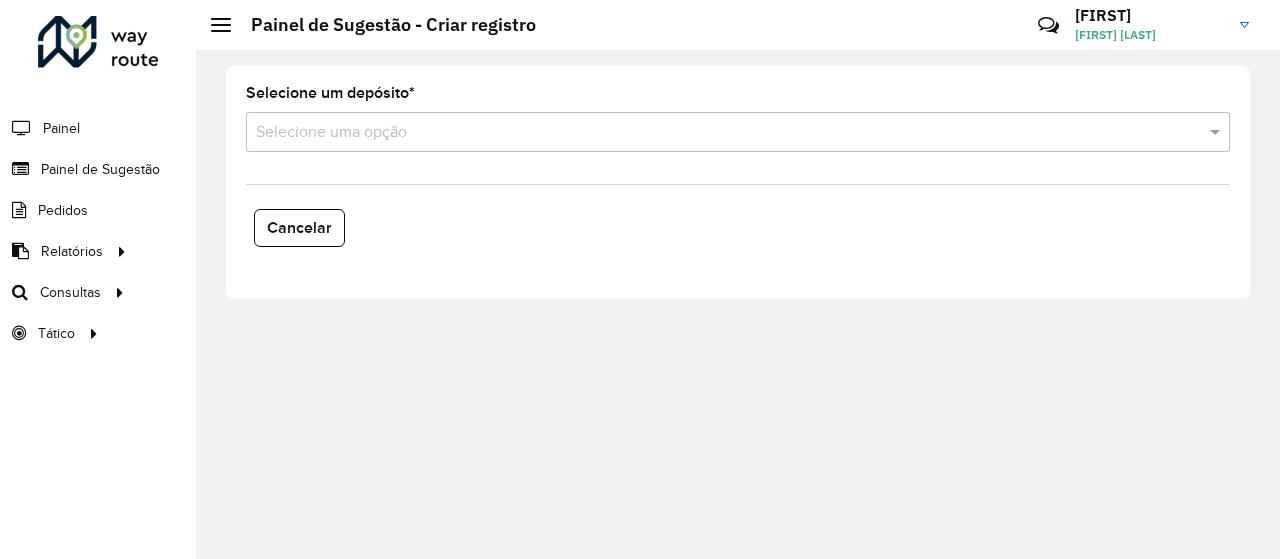 click on "Selecione um depósito  * Selecione uma opção" 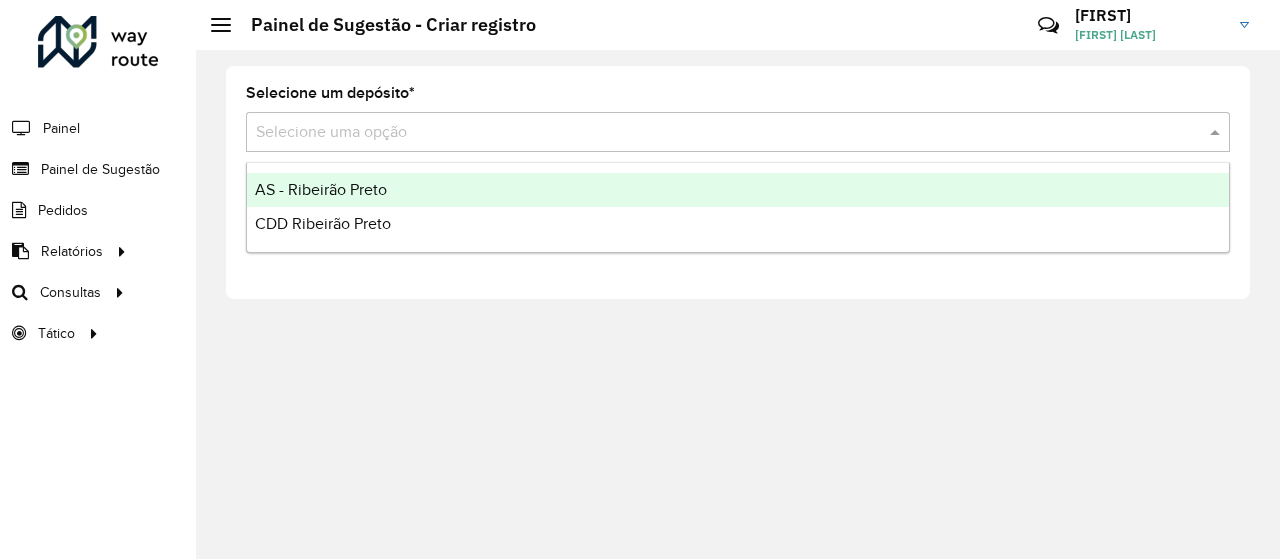 click at bounding box center [718, 133] 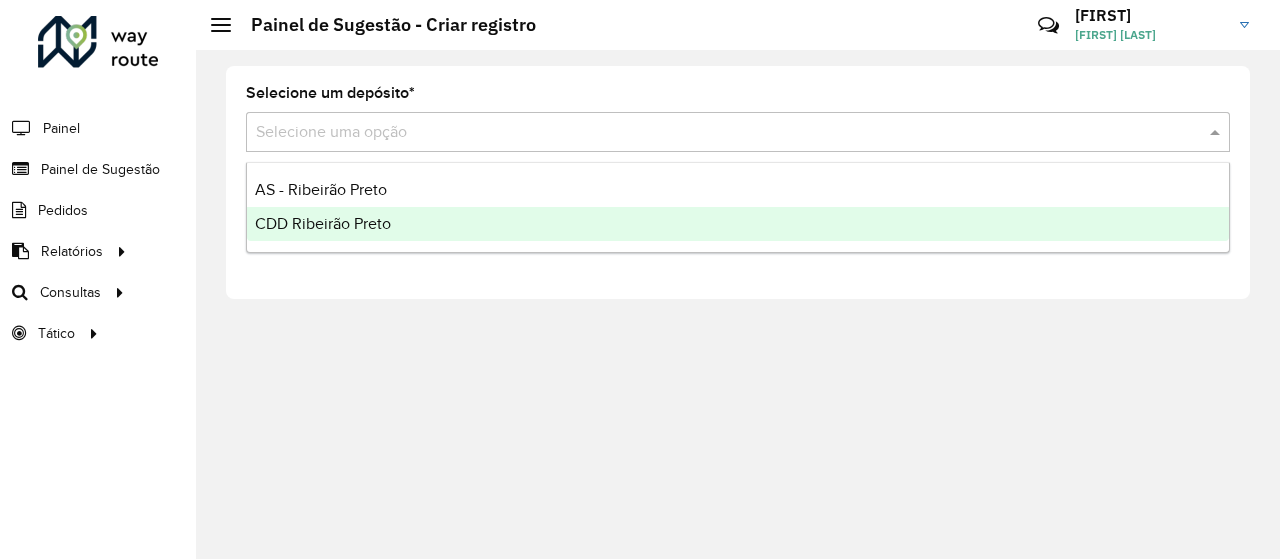 click on "CDD Ribeirão Preto" at bounding box center (323, 223) 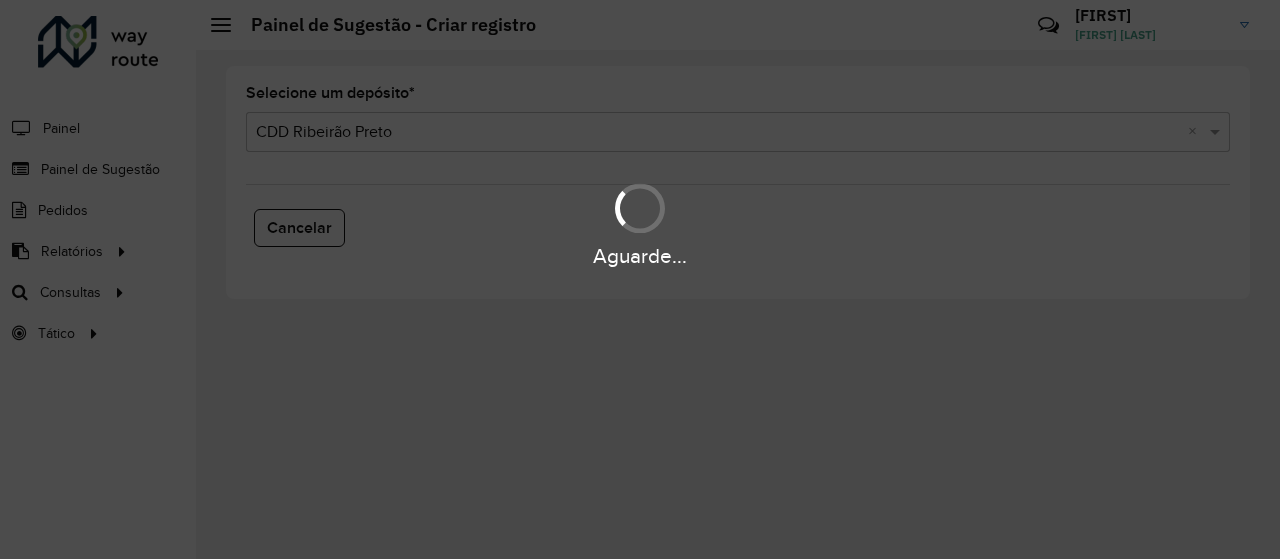 click on "Aguarde..." at bounding box center [640, 279] 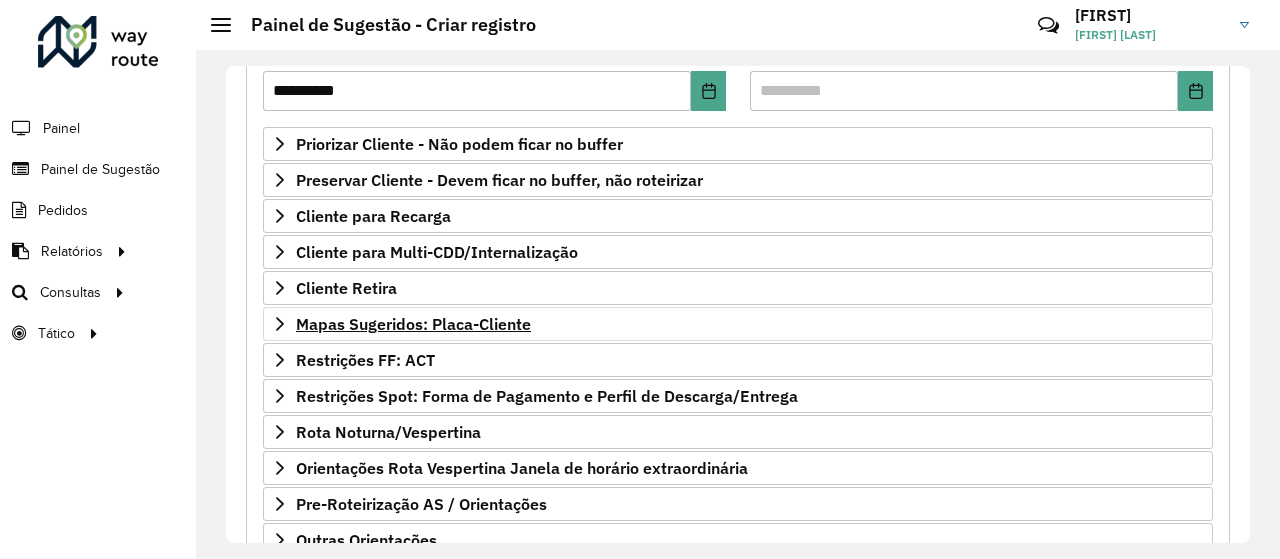 scroll, scrollTop: 100, scrollLeft: 0, axis: vertical 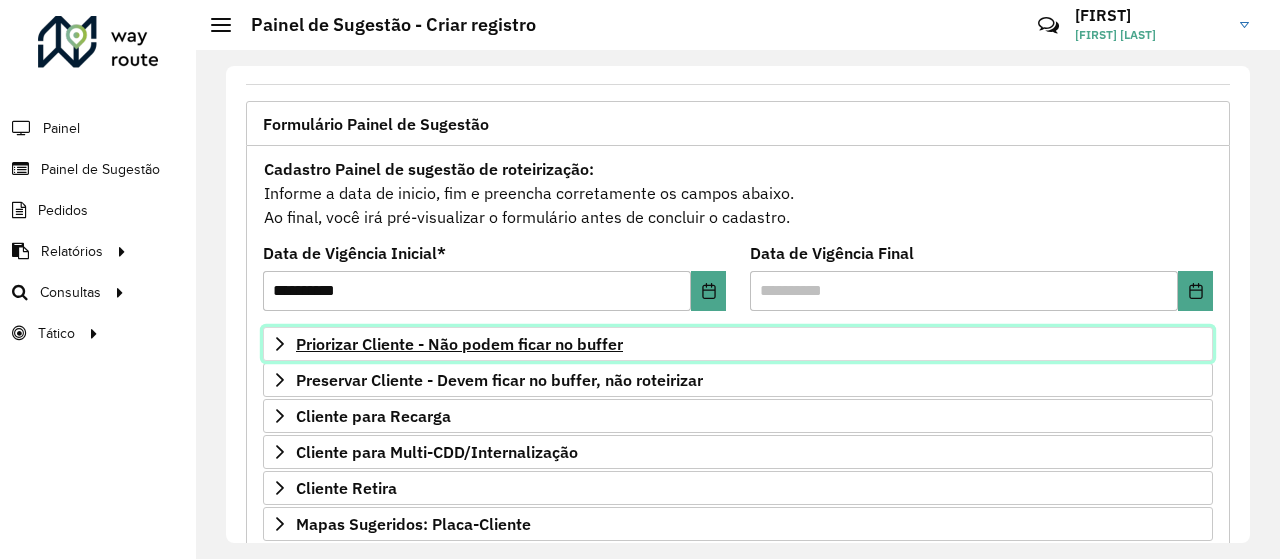 click on "Priorizar Cliente - Não podem ficar no buffer" at bounding box center [459, 344] 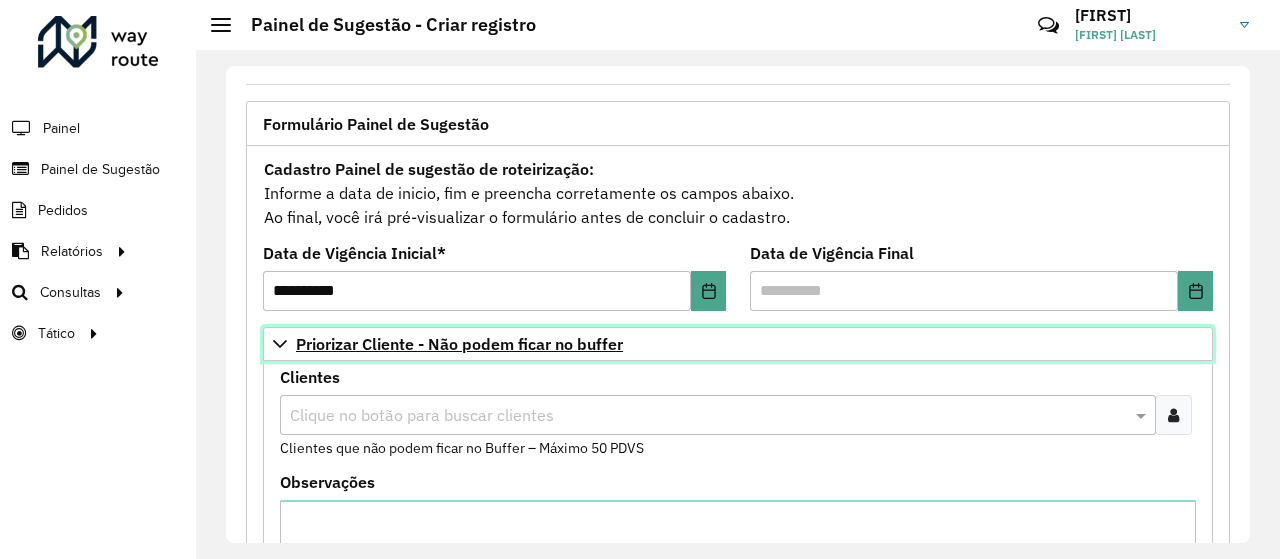 click on "Priorizar Cliente - Não podem ficar no buffer" at bounding box center [459, 344] 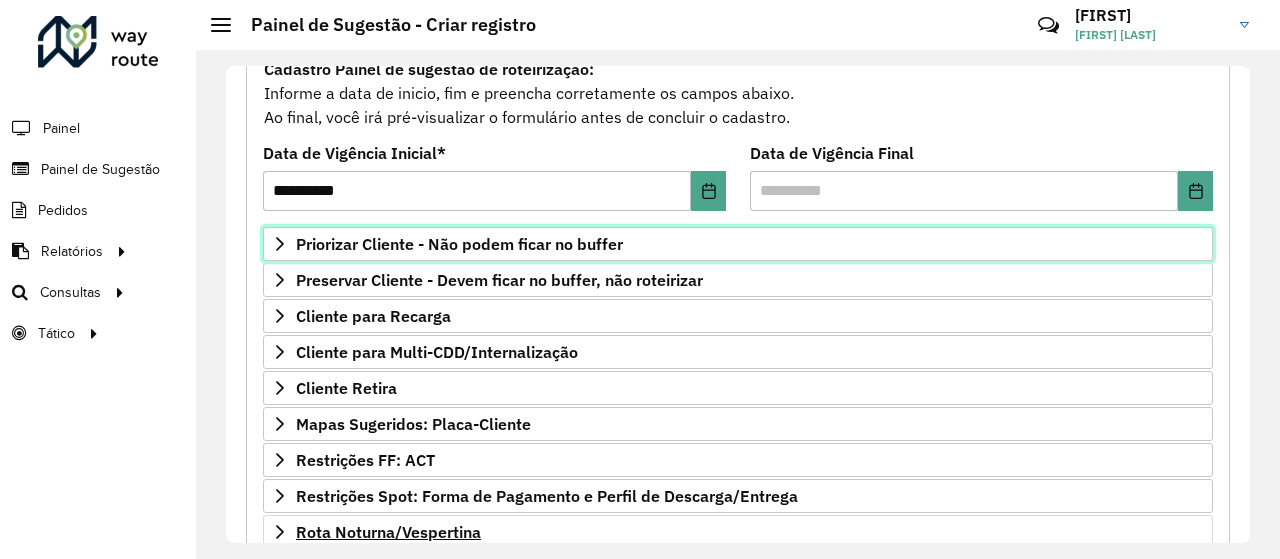 scroll, scrollTop: 300, scrollLeft: 0, axis: vertical 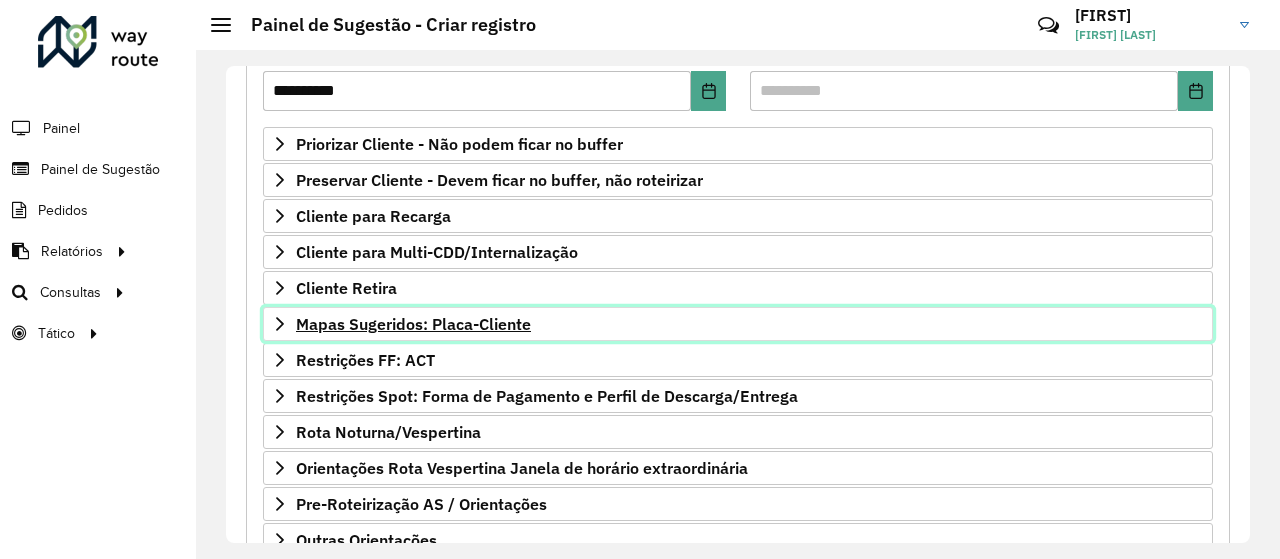 click on "Mapas Sugeridos: Placa-Cliente" at bounding box center (413, 324) 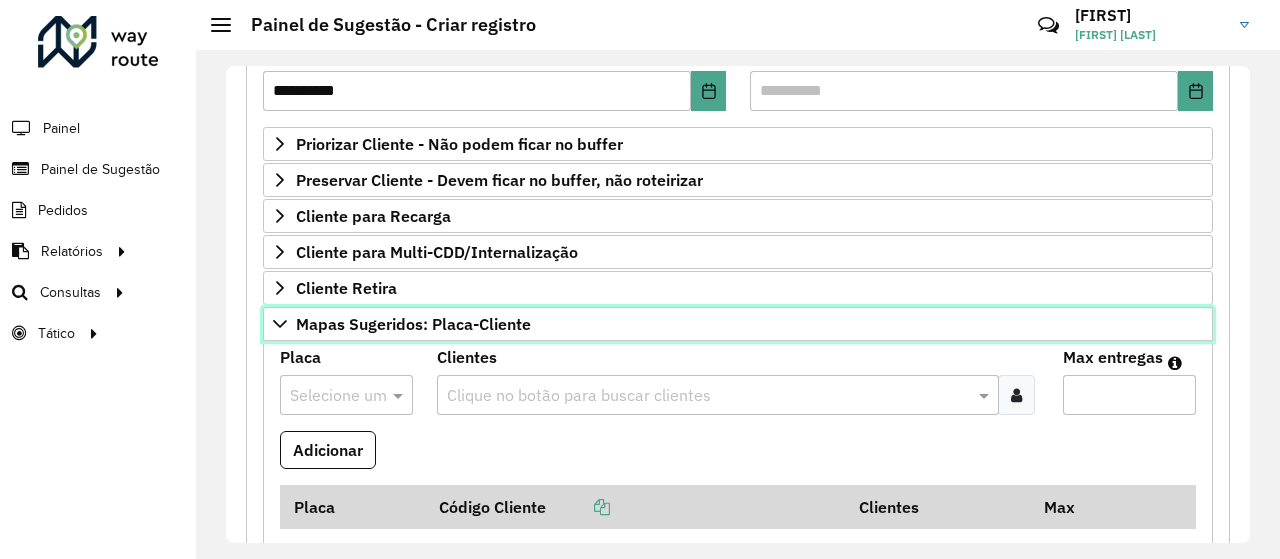 scroll, scrollTop: 500, scrollLeft: 0, axis: vertical 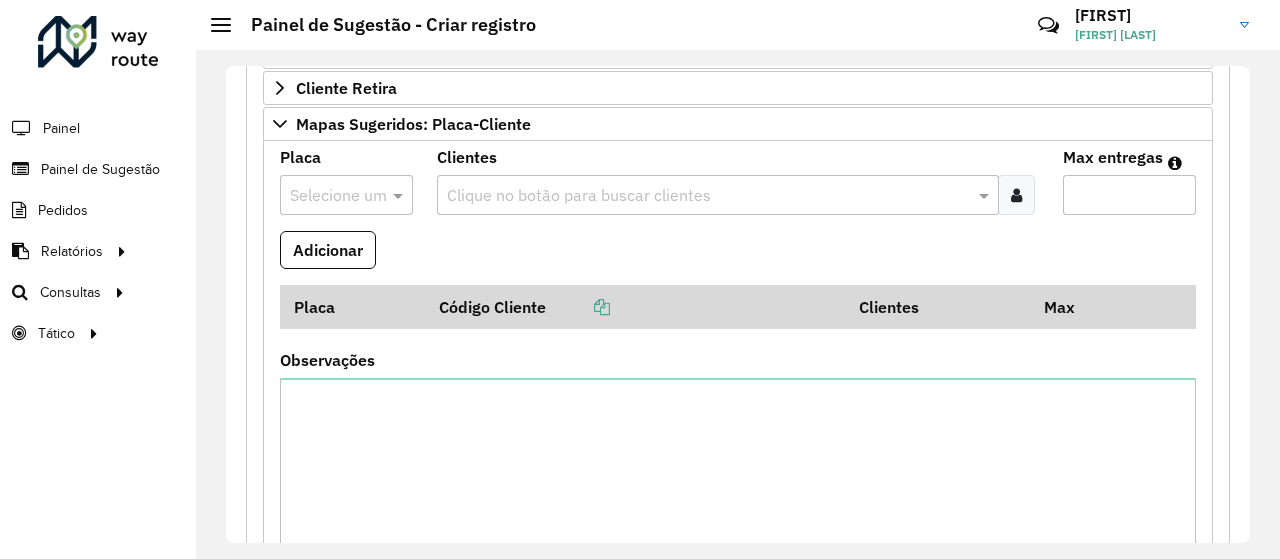 click at bounding box center [326, 196] 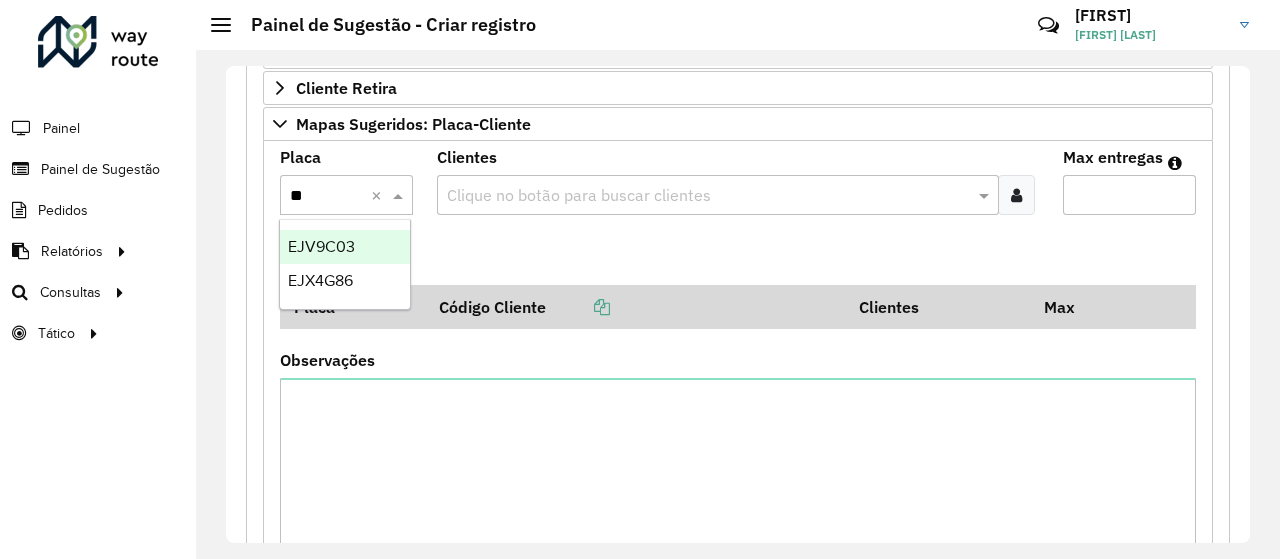 type on "***" 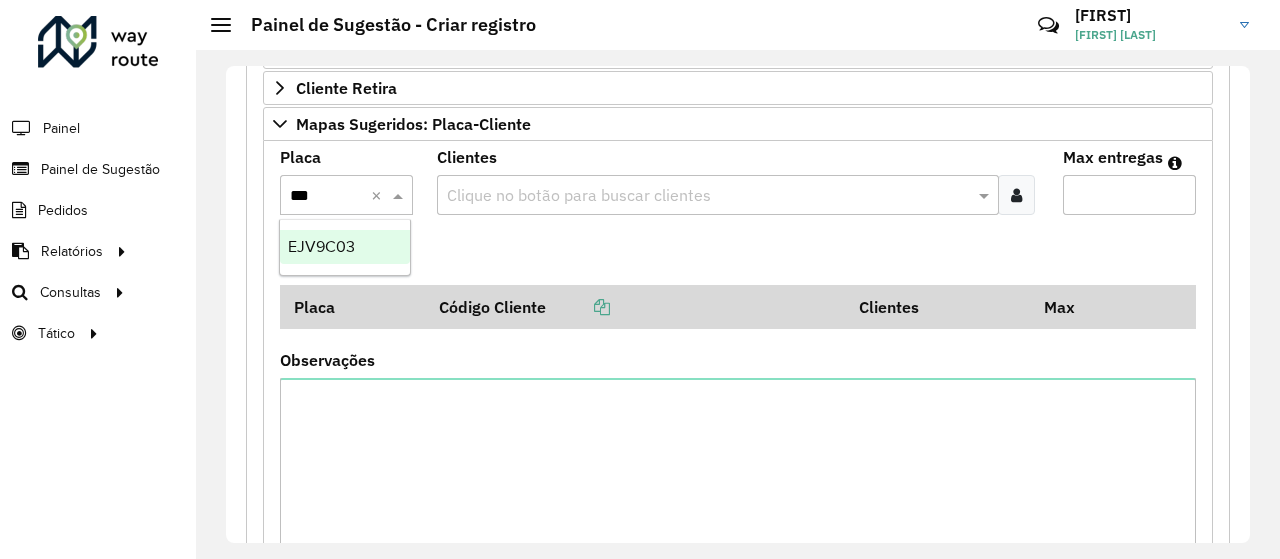 type 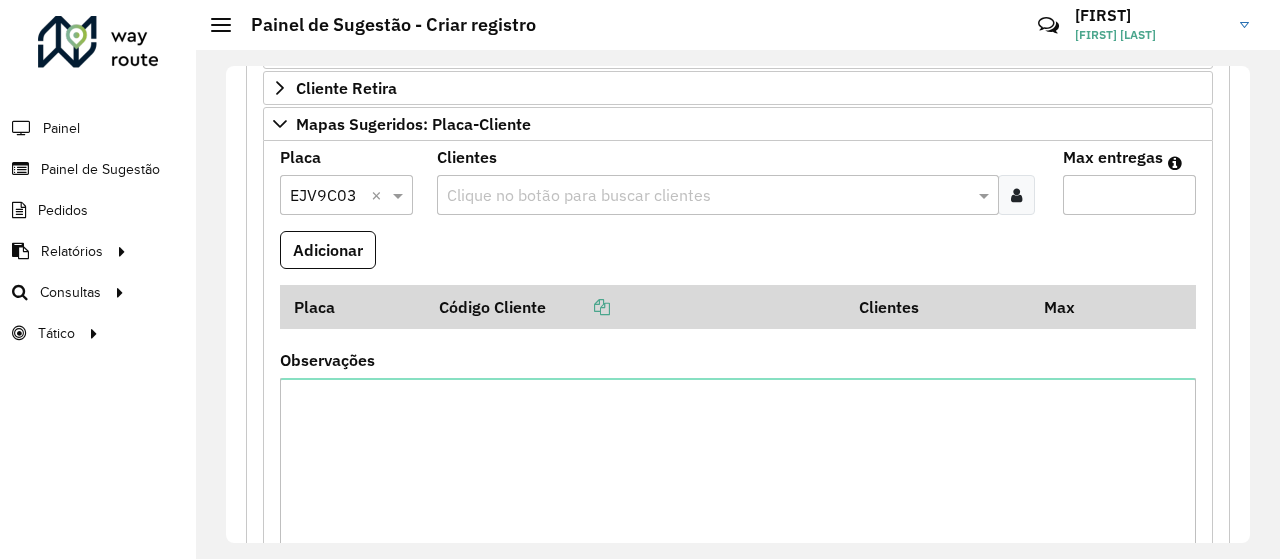 paste on "*****" 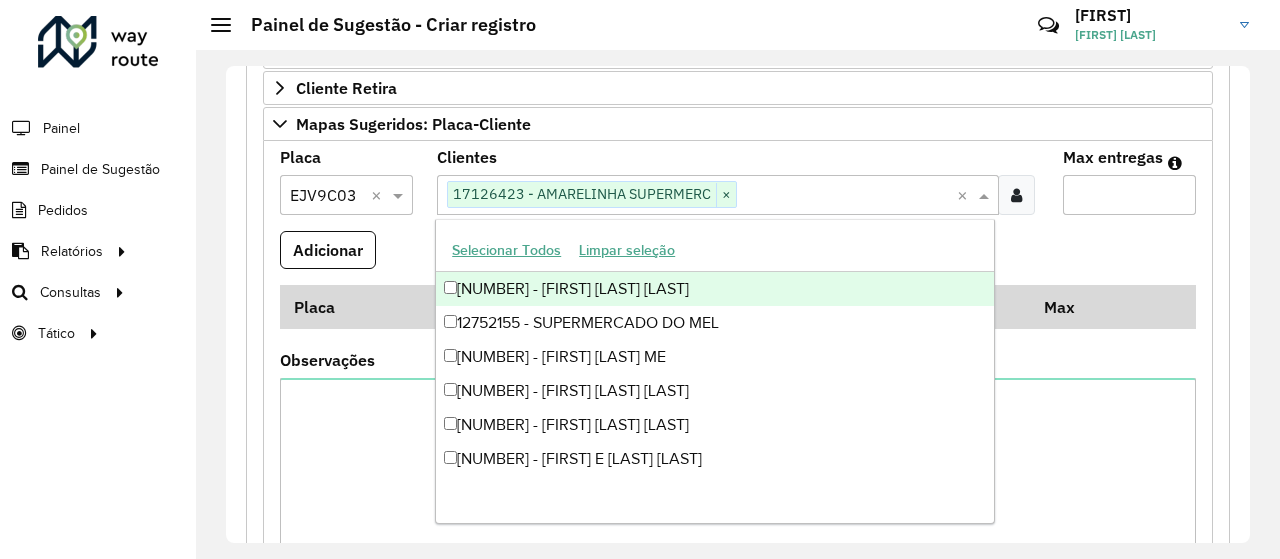 paste on "*****" 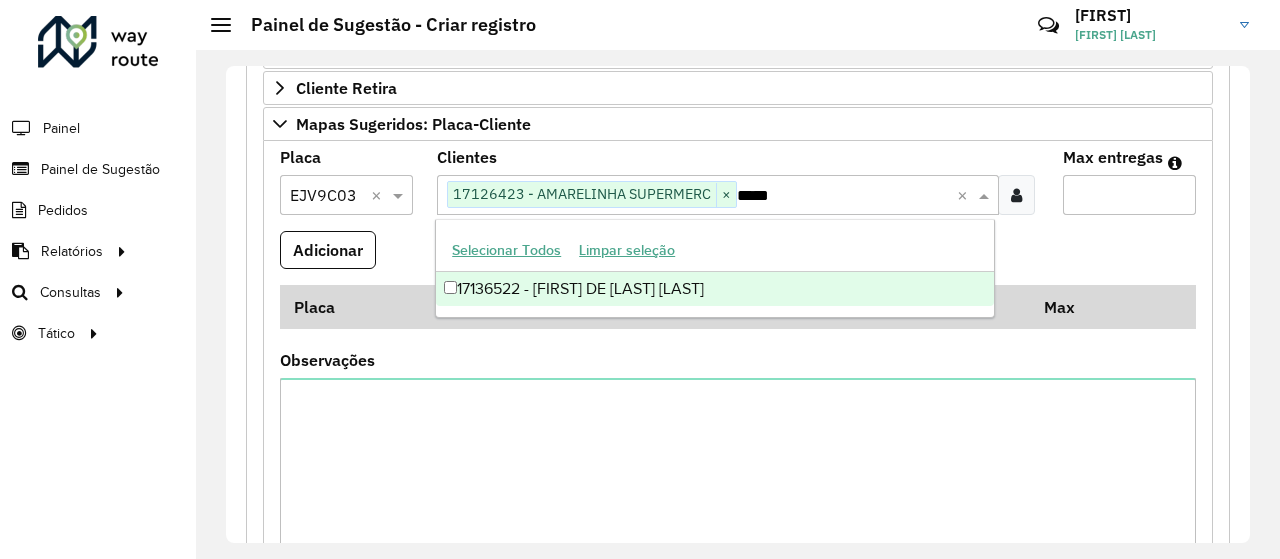 type 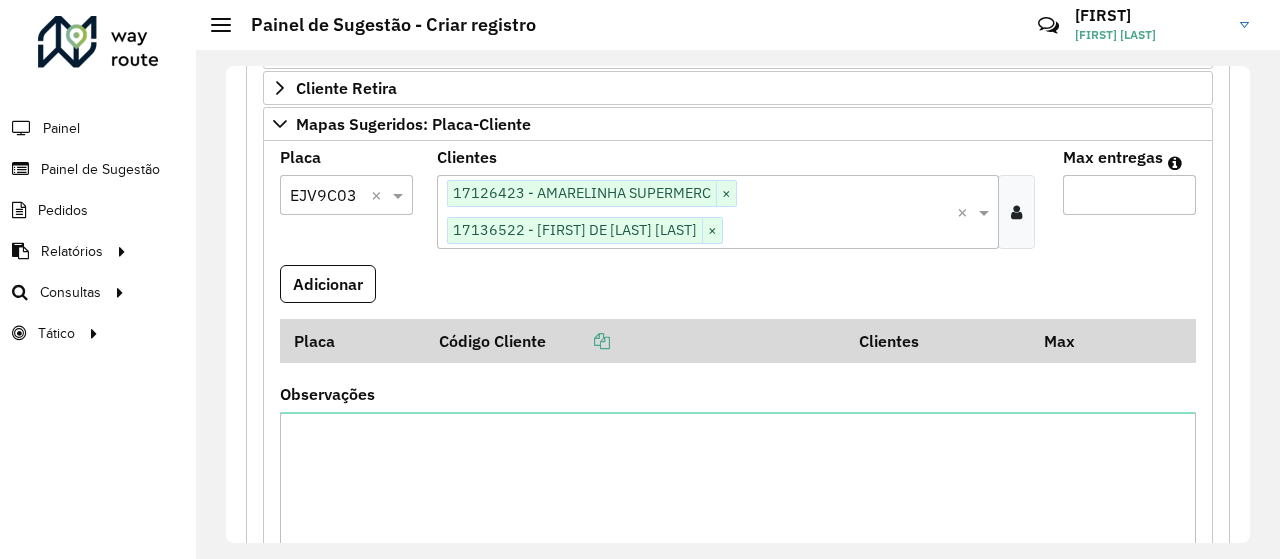 type on "*" 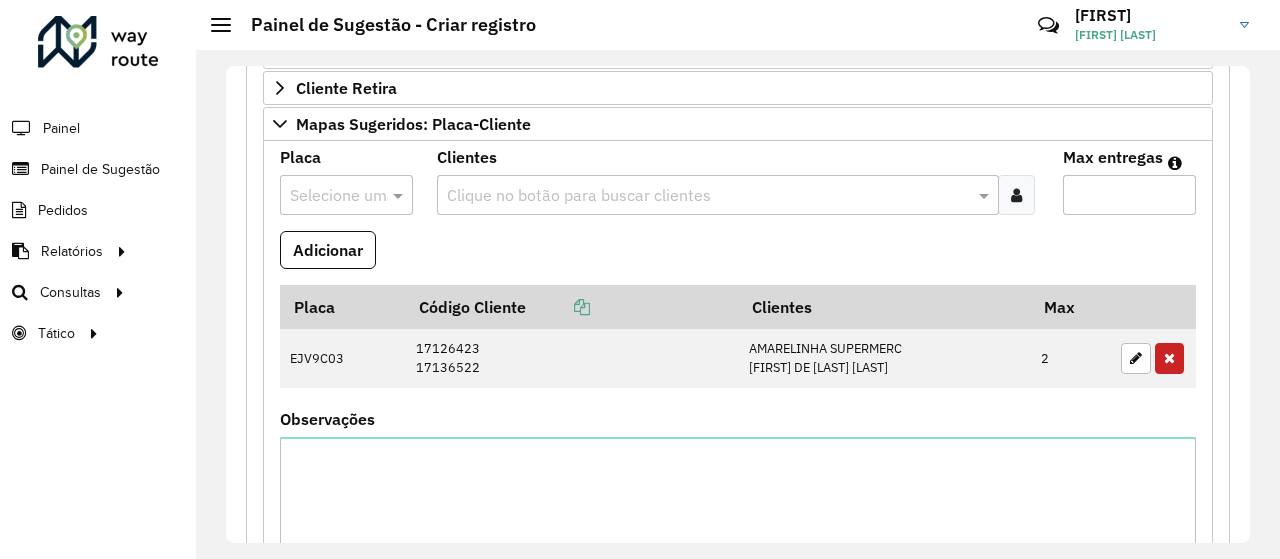 drag, startPoint x: 364, startPoint y: 195, endPoint x: 314, endPoint y: 194, distance: 50.01 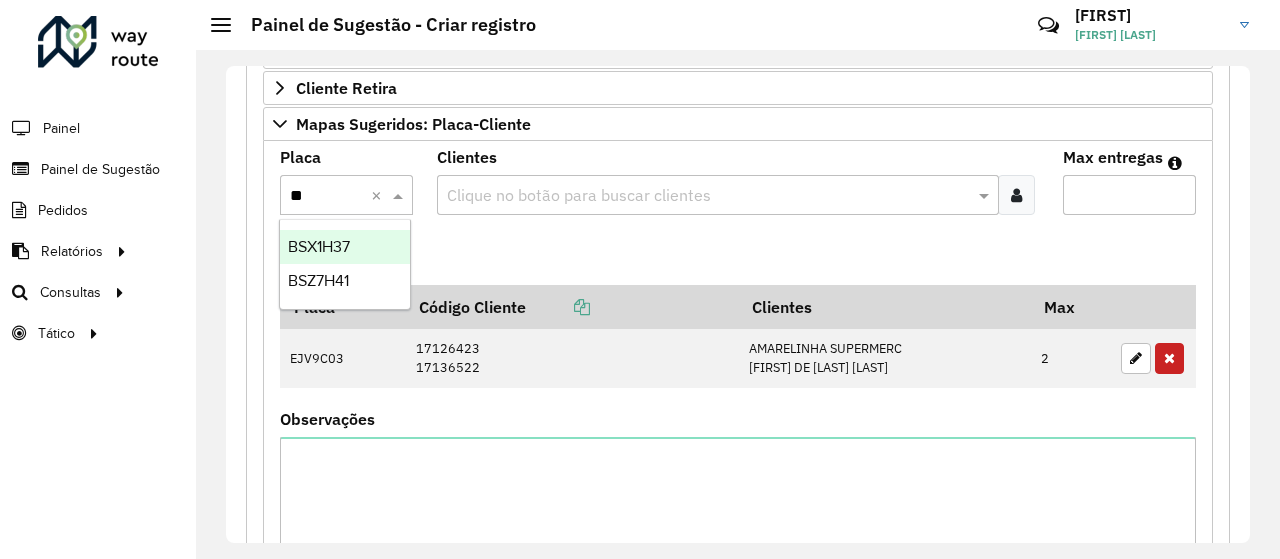 type on "***" 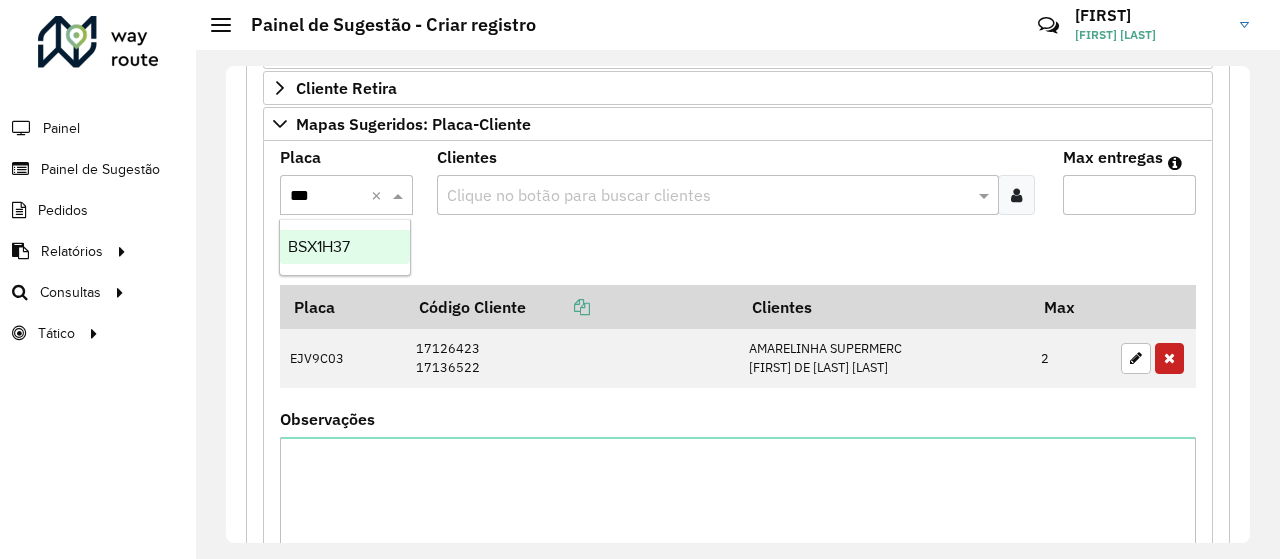 type 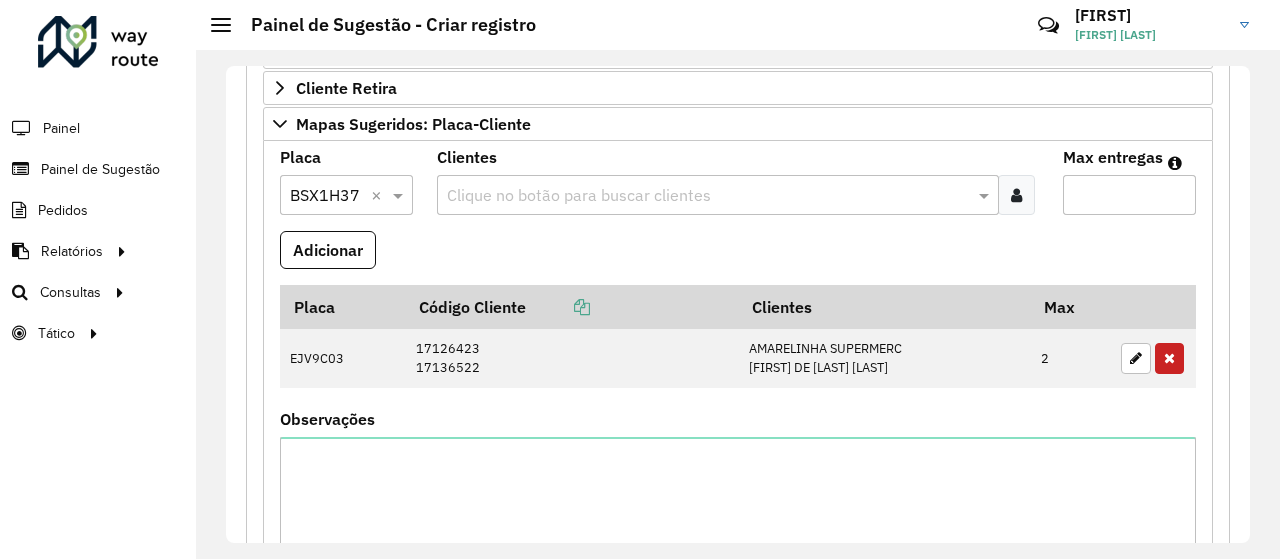 paste on "*****" 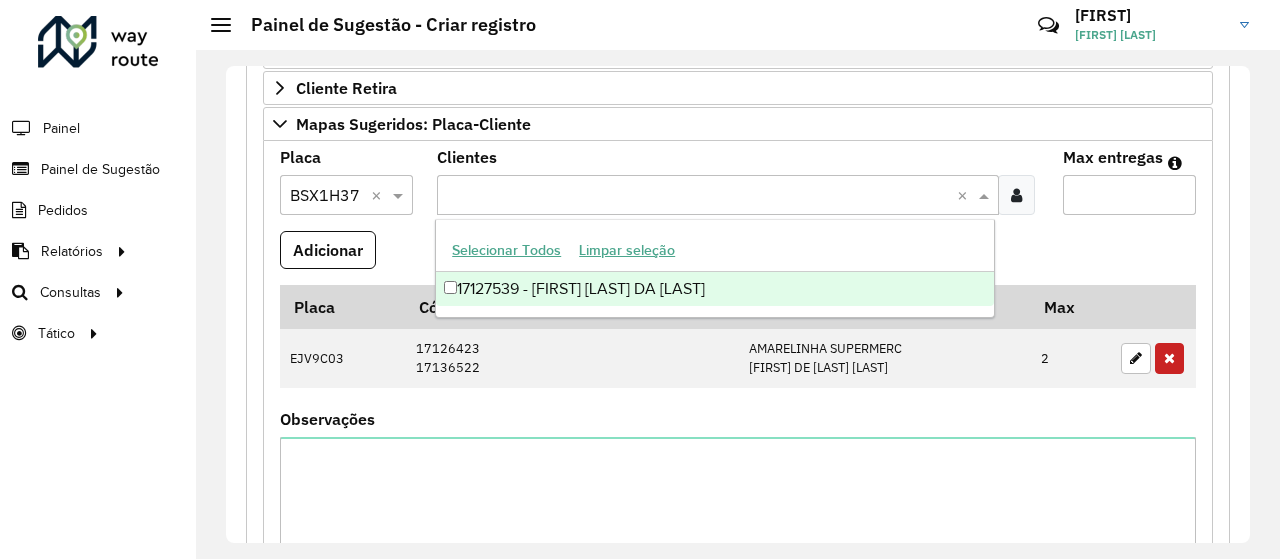 type on "*****" 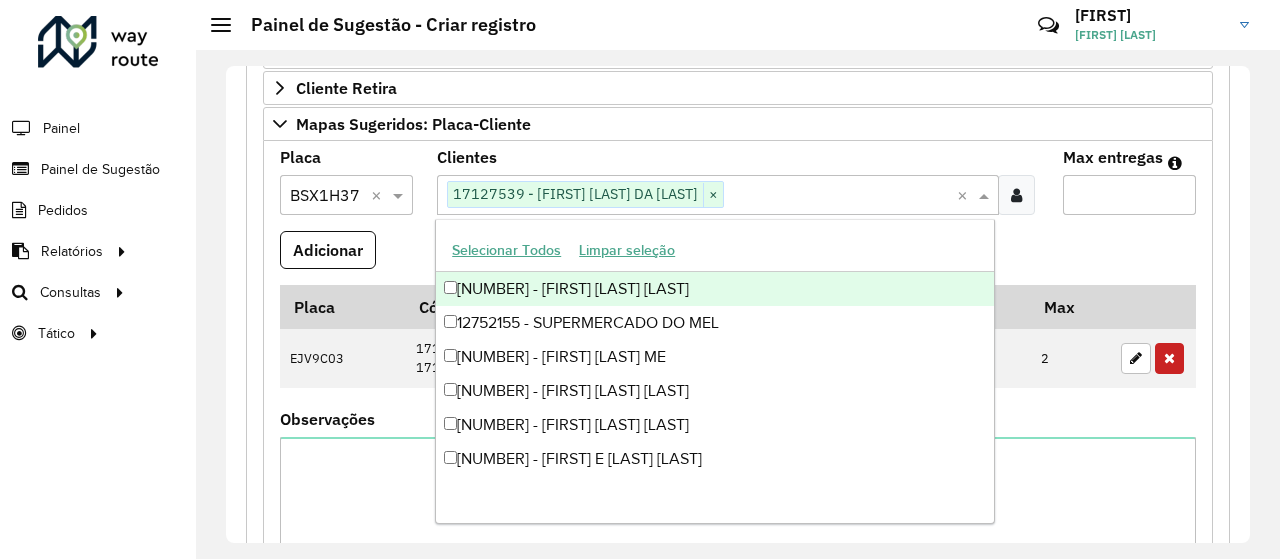 paste on "*****" 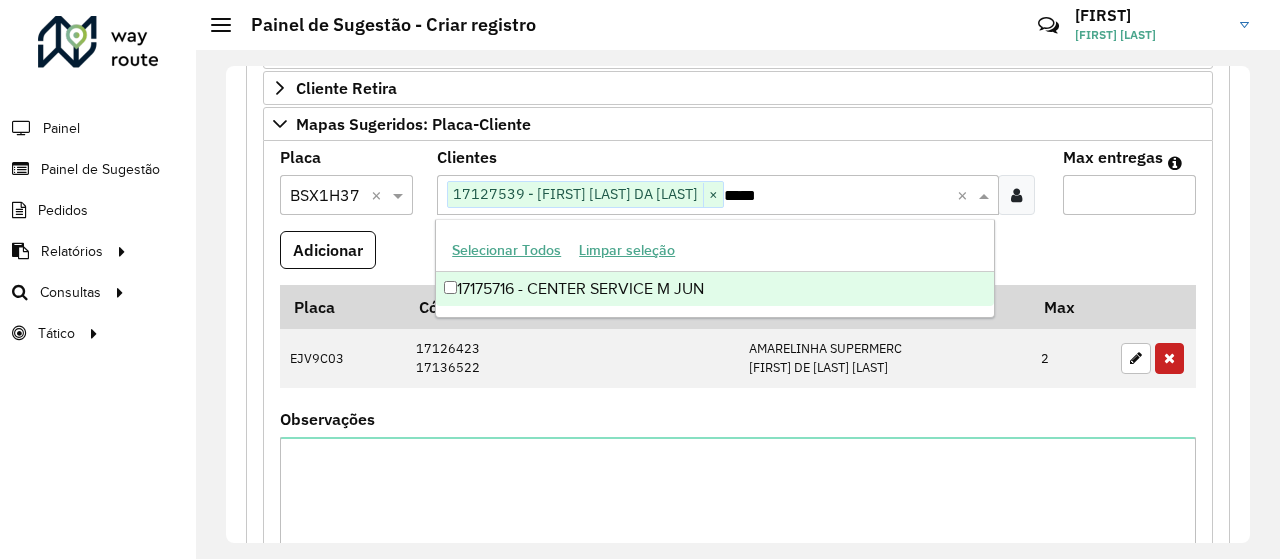 type 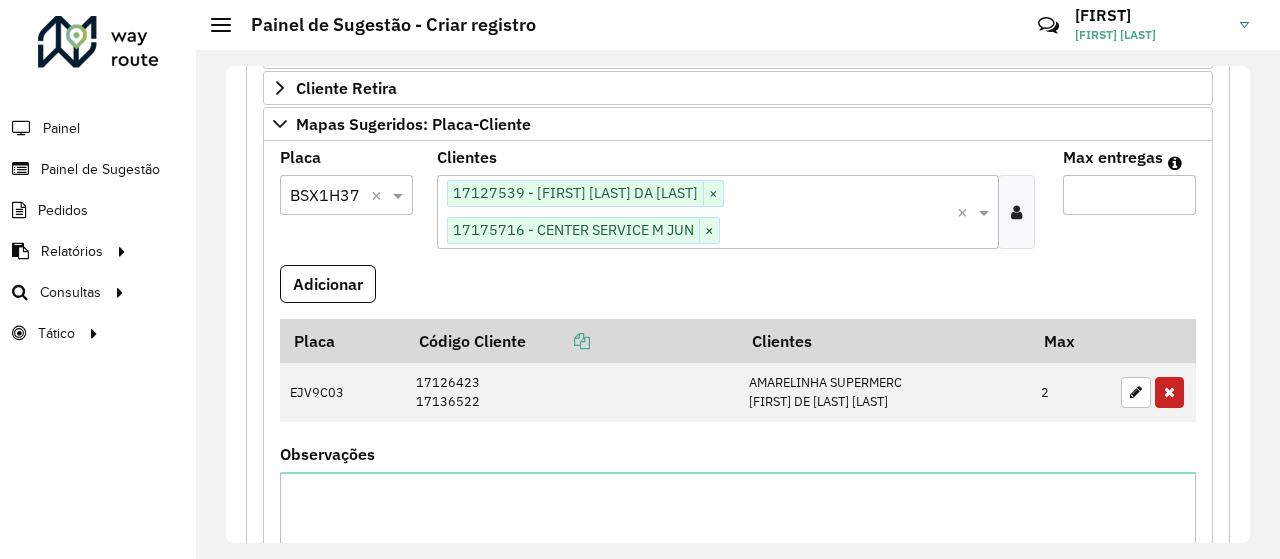 type on "*" 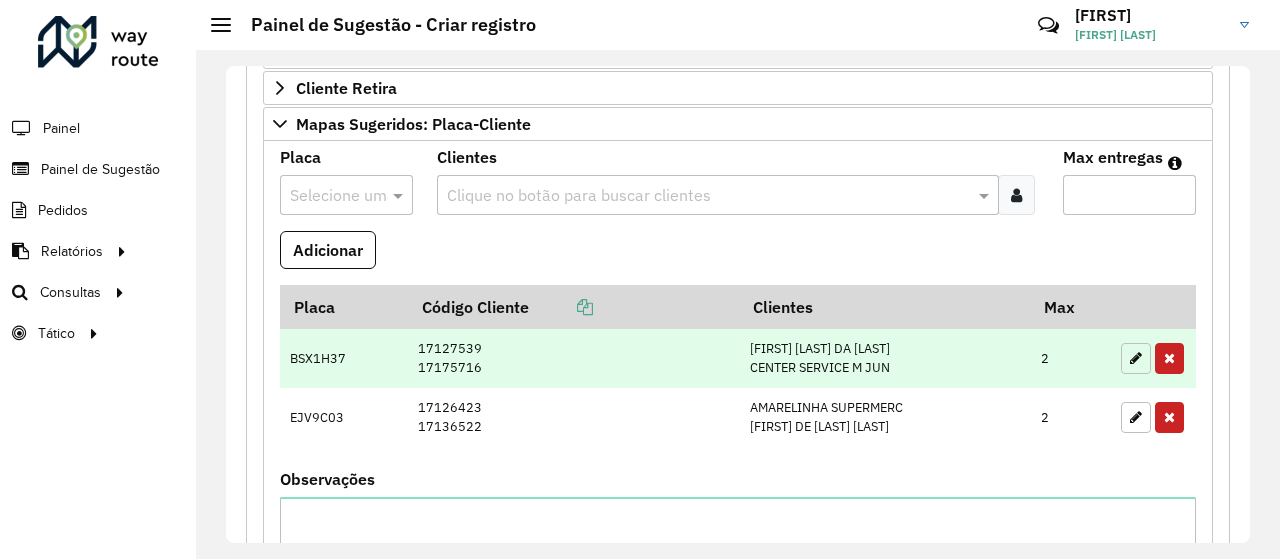 click at bounding box center (1136, 358) 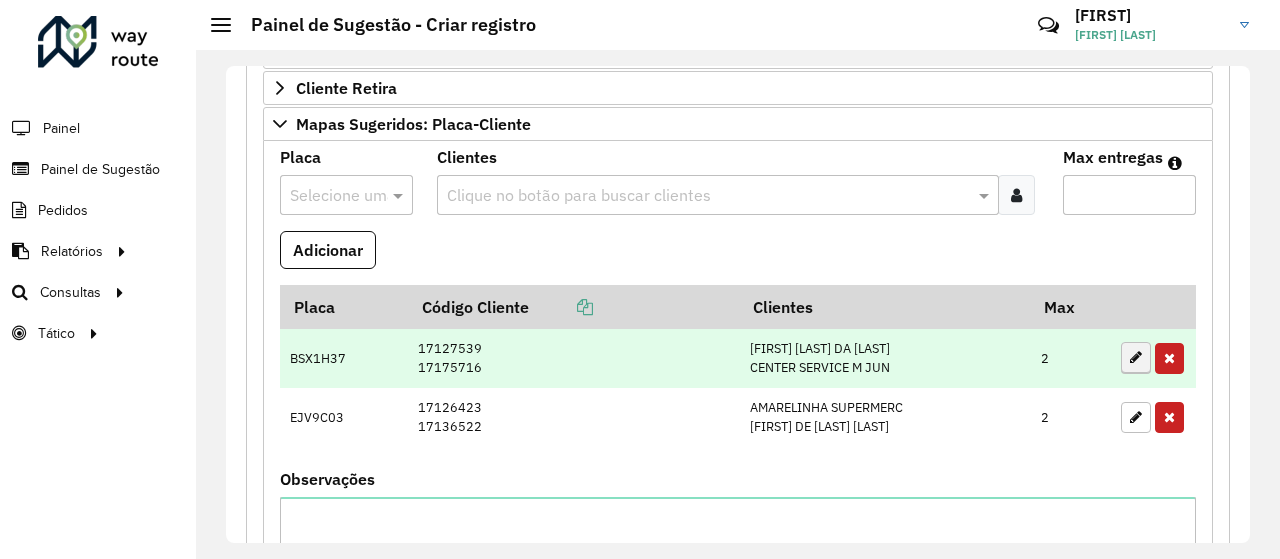 type on "*" 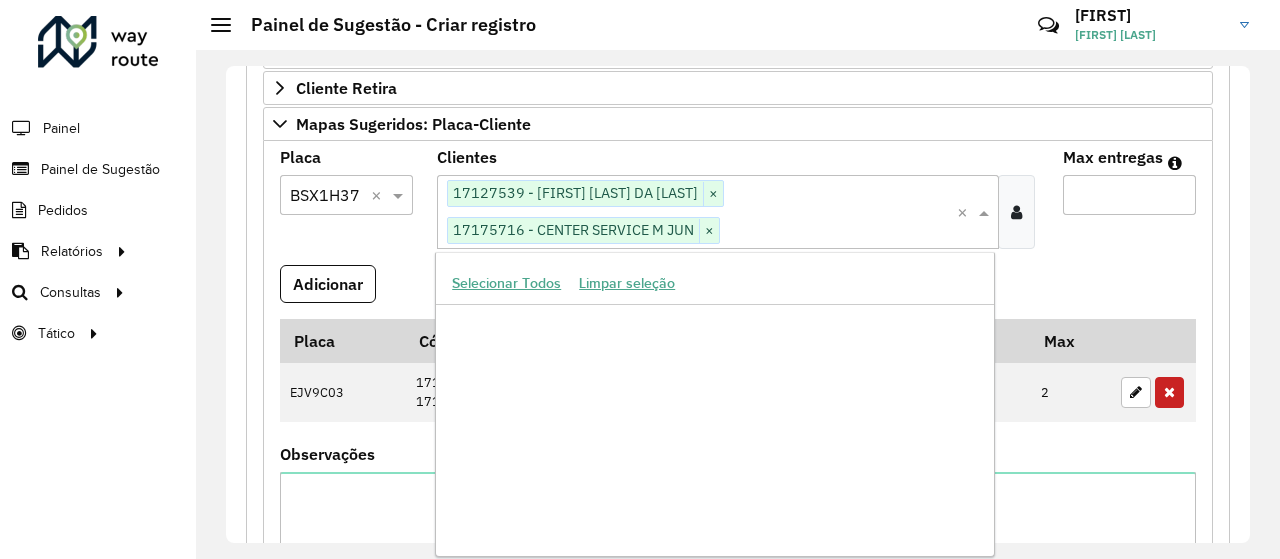 click on "Clique no botão para buscar clientes 17127539 - [FIRST] [LAST] DA [LAST] × 17175716 - CENTER SERVICE M JUN ×" at bounding box center (697, 212) 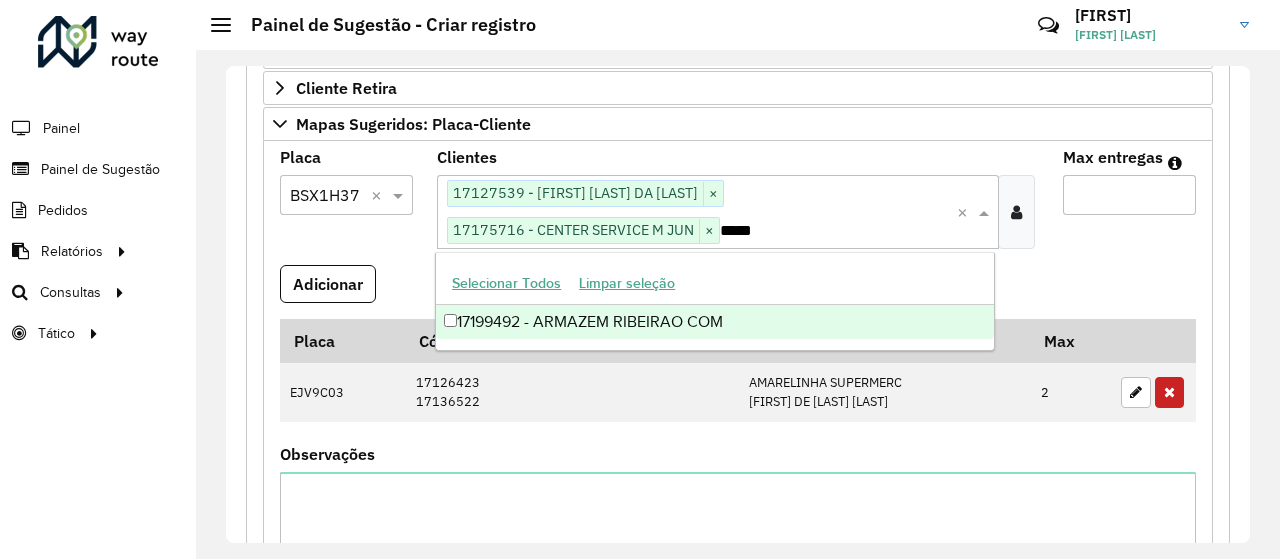 type 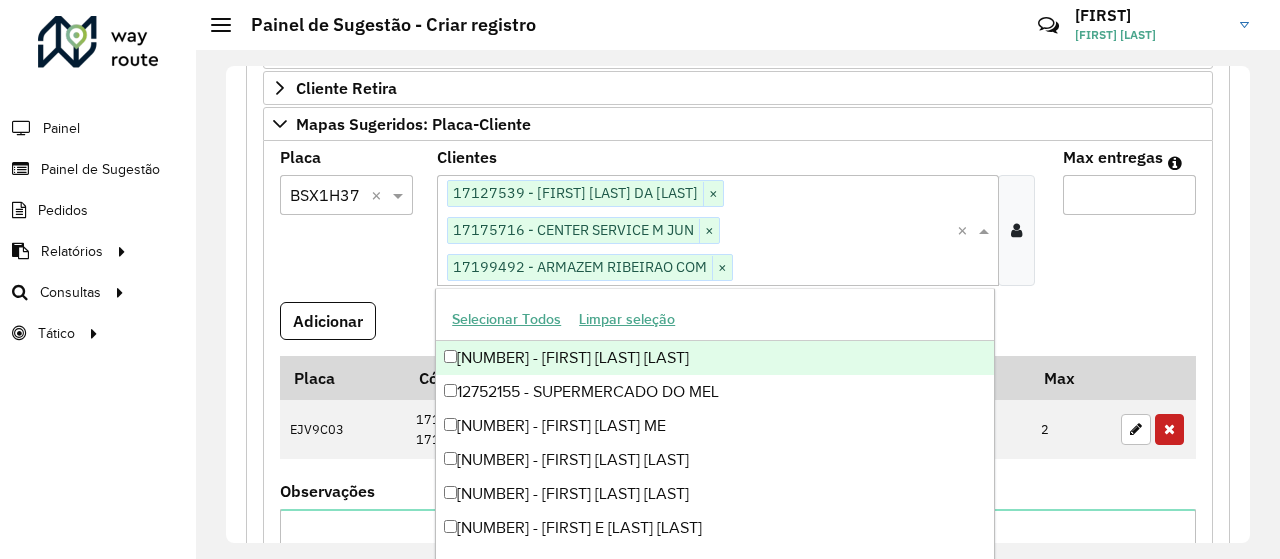 click on "*" at bounding box center [1129, 195] 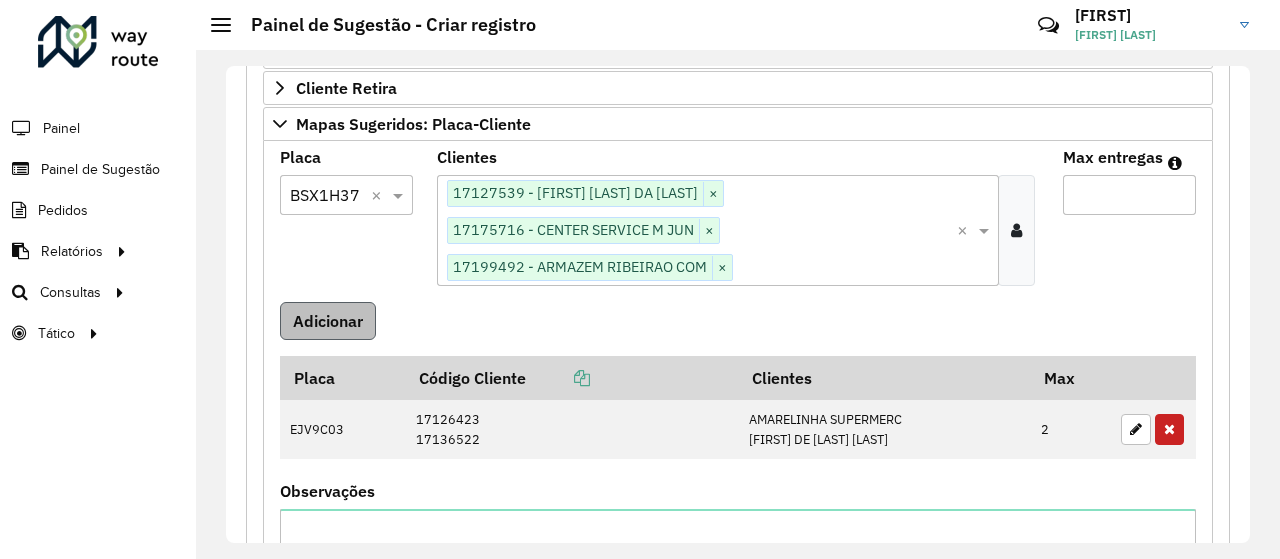 type on "*" 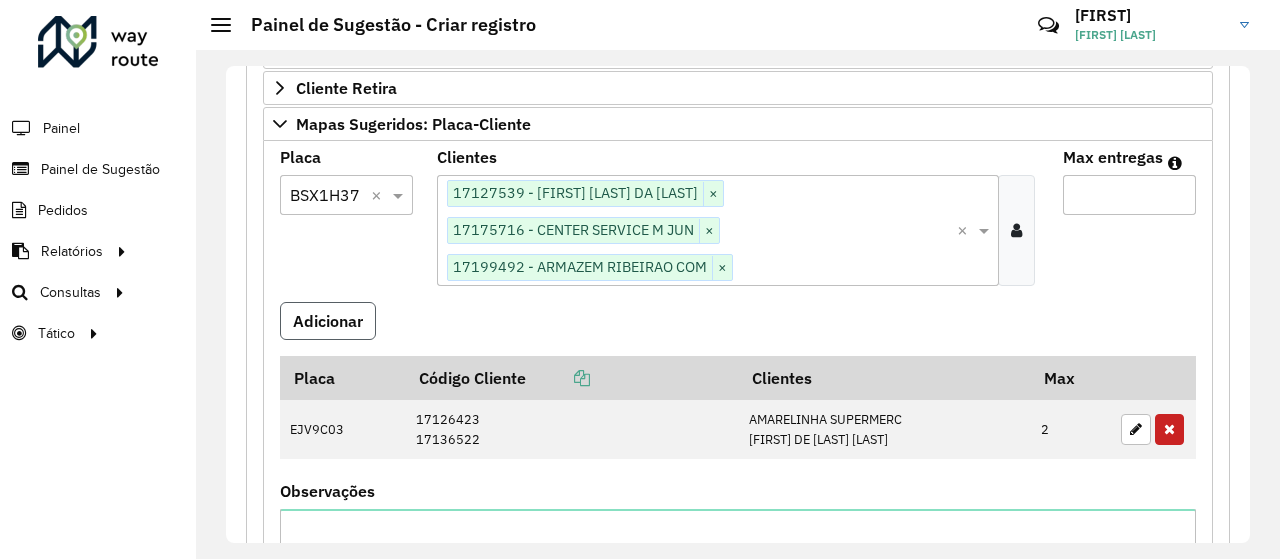 click on "Adicionar" at bounding box center (328, 321) 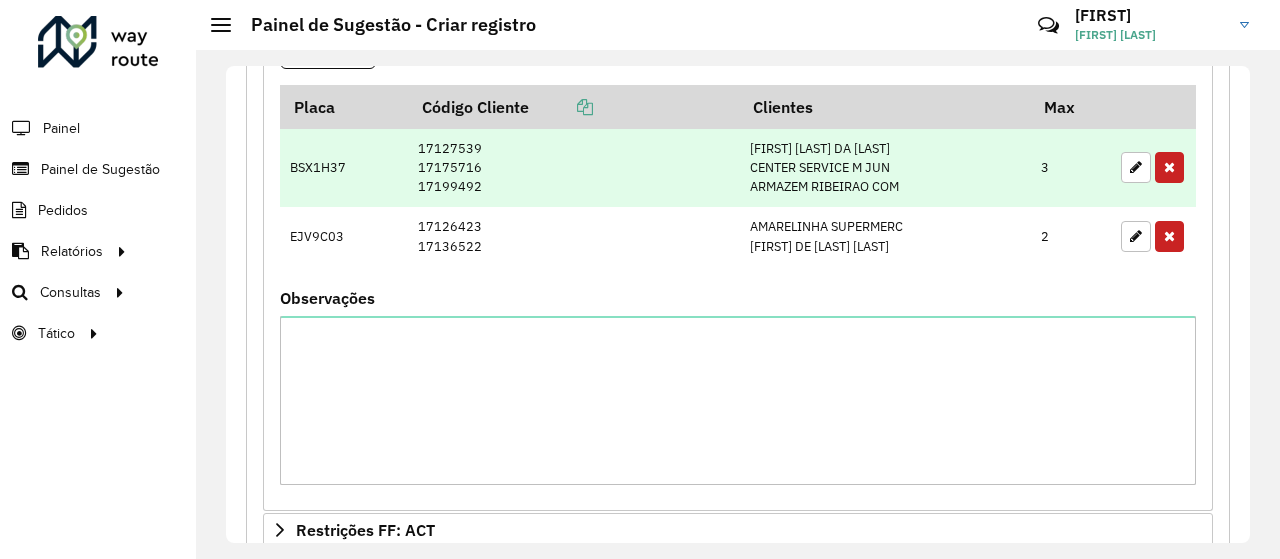 scroll, scrollTop: 600, scrollLeft: 0, axis: vertical 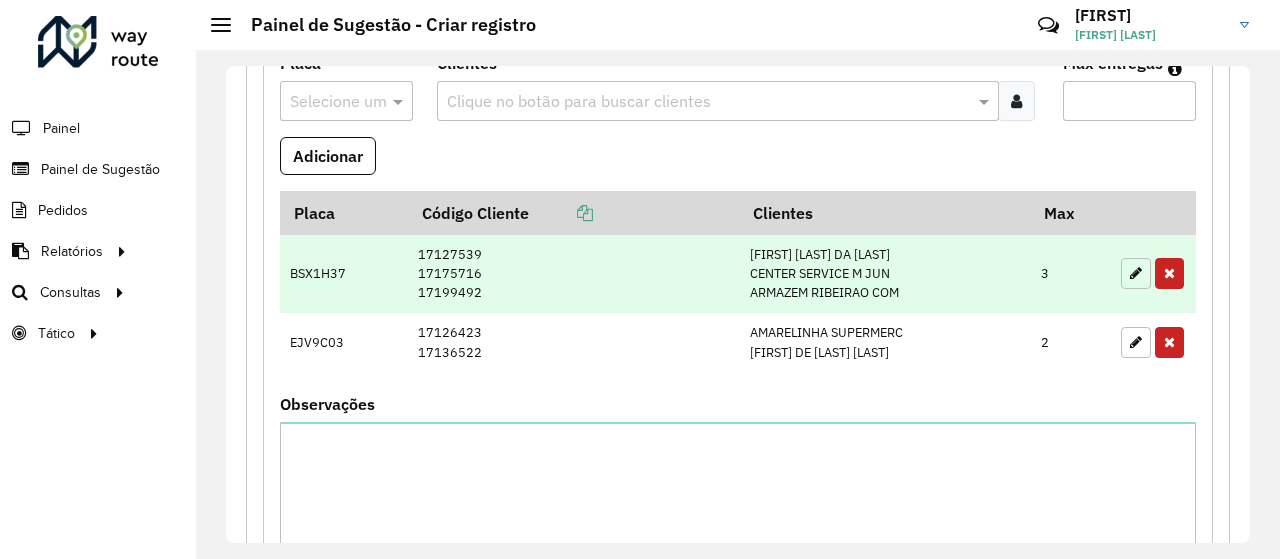 click at bounding box center [1136, 273] 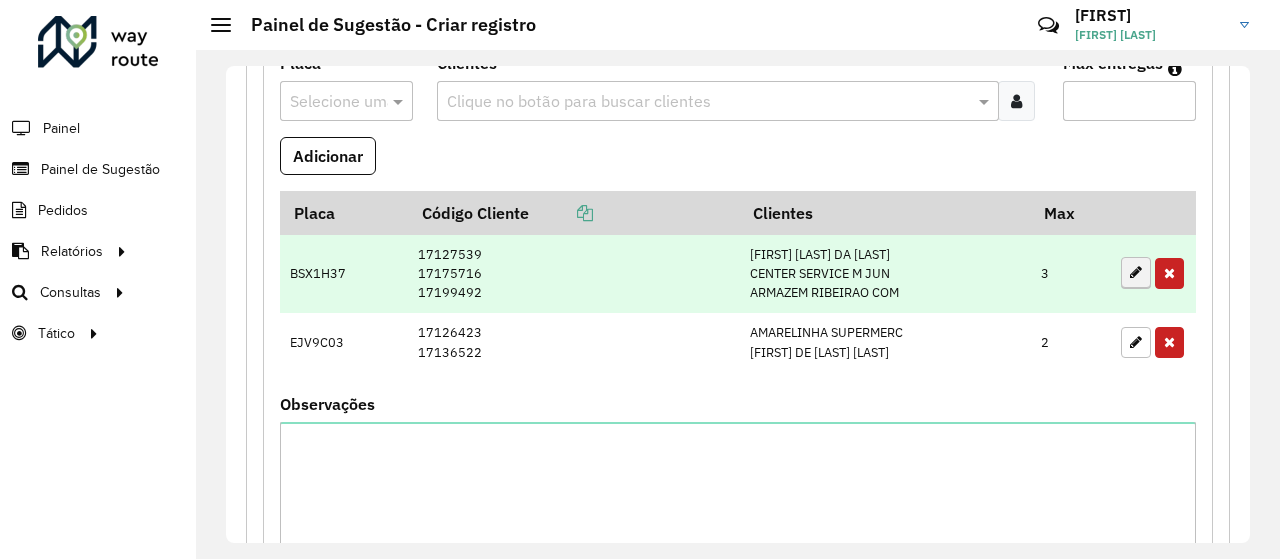 type on "*" 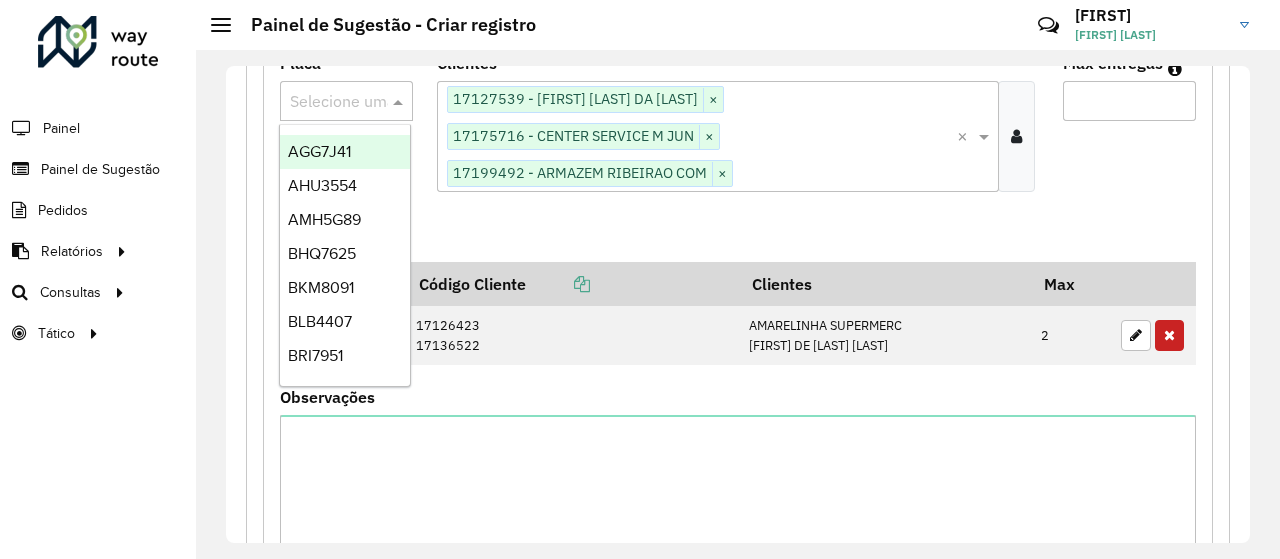 click at bounding box center (326, 102) 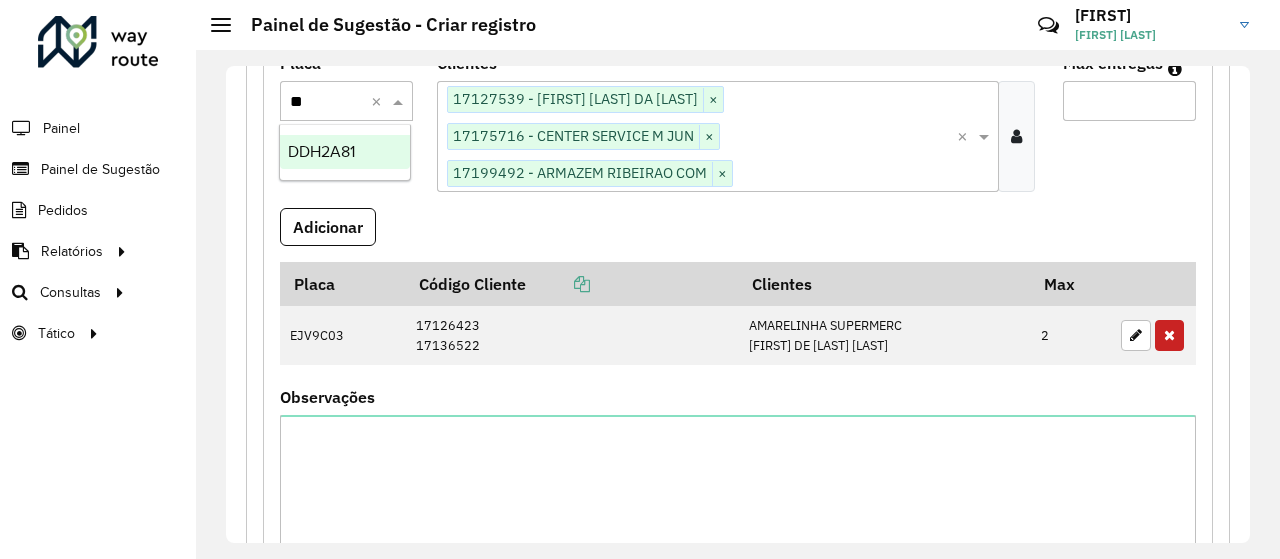 type on "*" 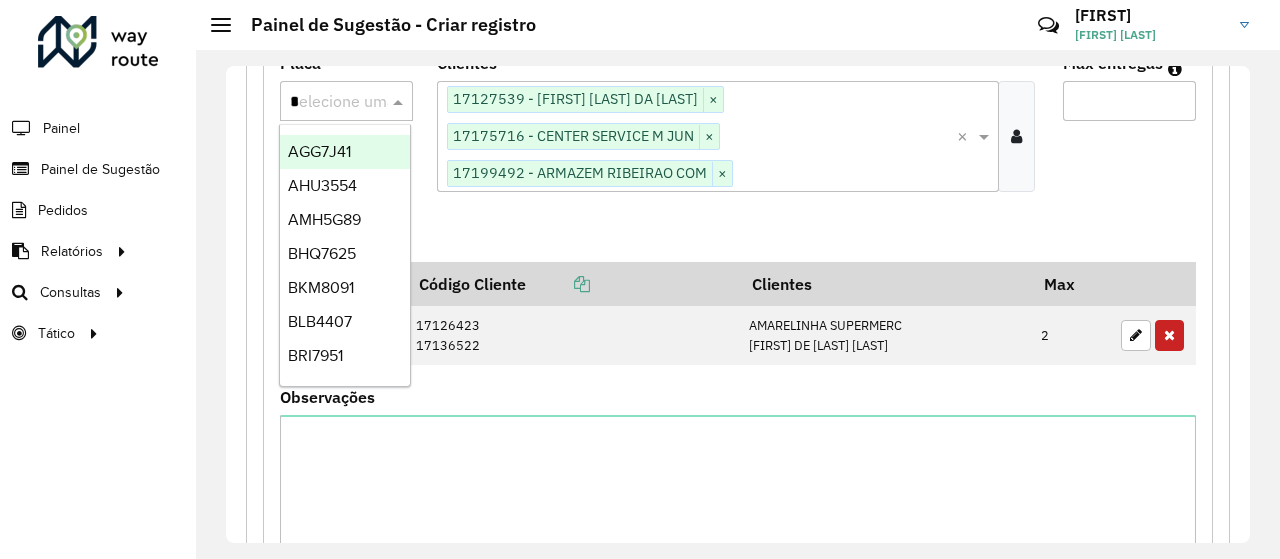 type on "**" 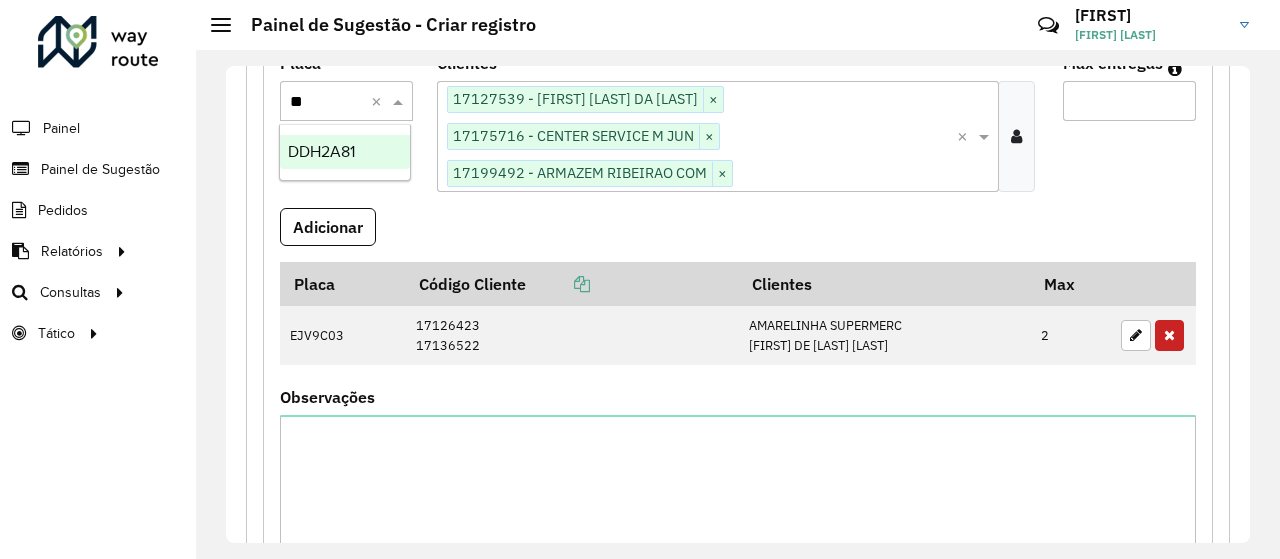 type 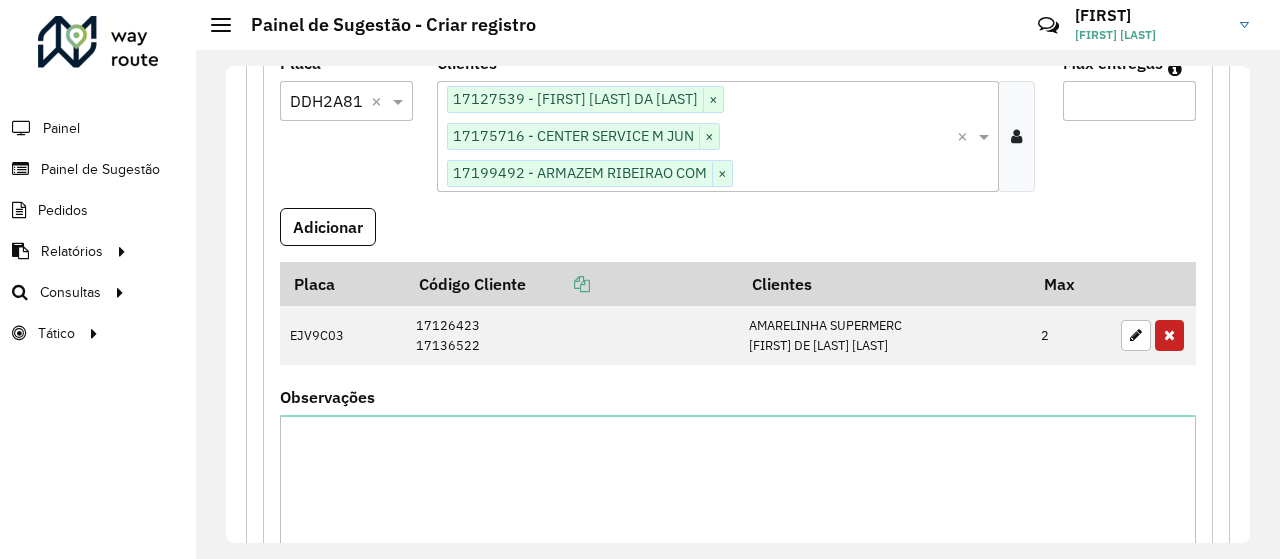 click on "Adicionar" at bounding box center (738, 235) 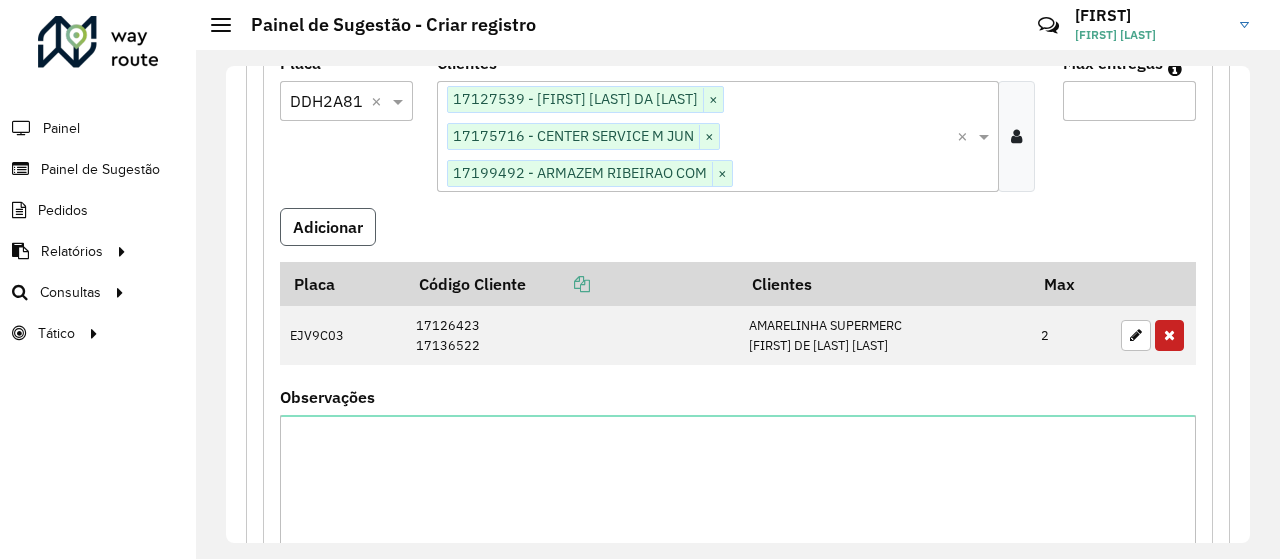 click on "Adicionar" at bounding box center [328, 227] 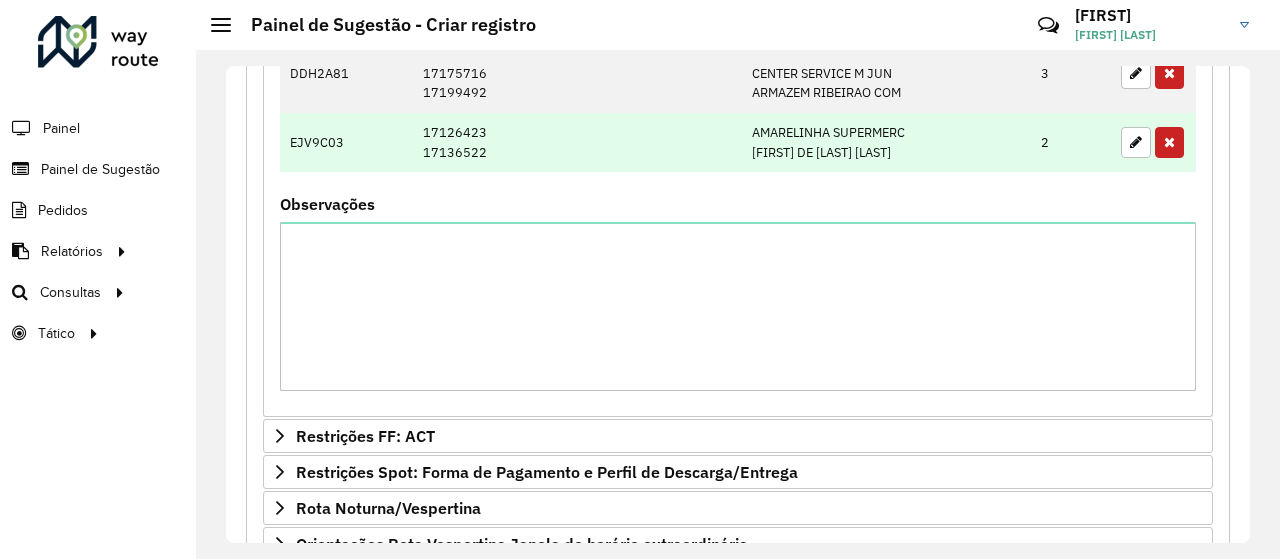 scroll, scrollTop: 994, scrollLeft: 0, axis: vertical 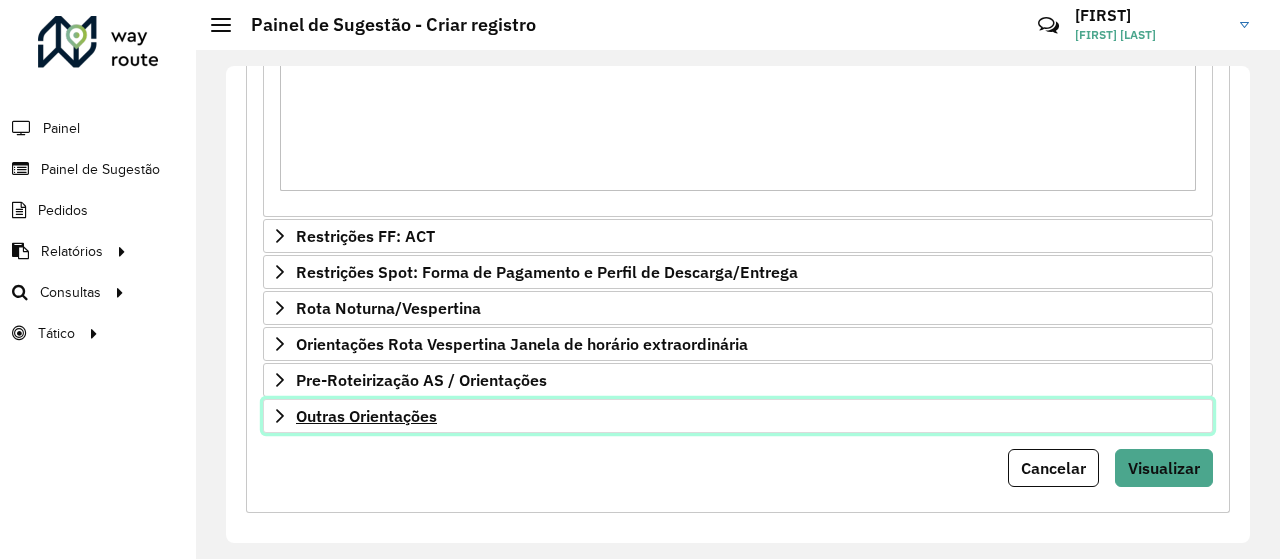 click on "Outras Orientações" at bounding box center [366, 416] 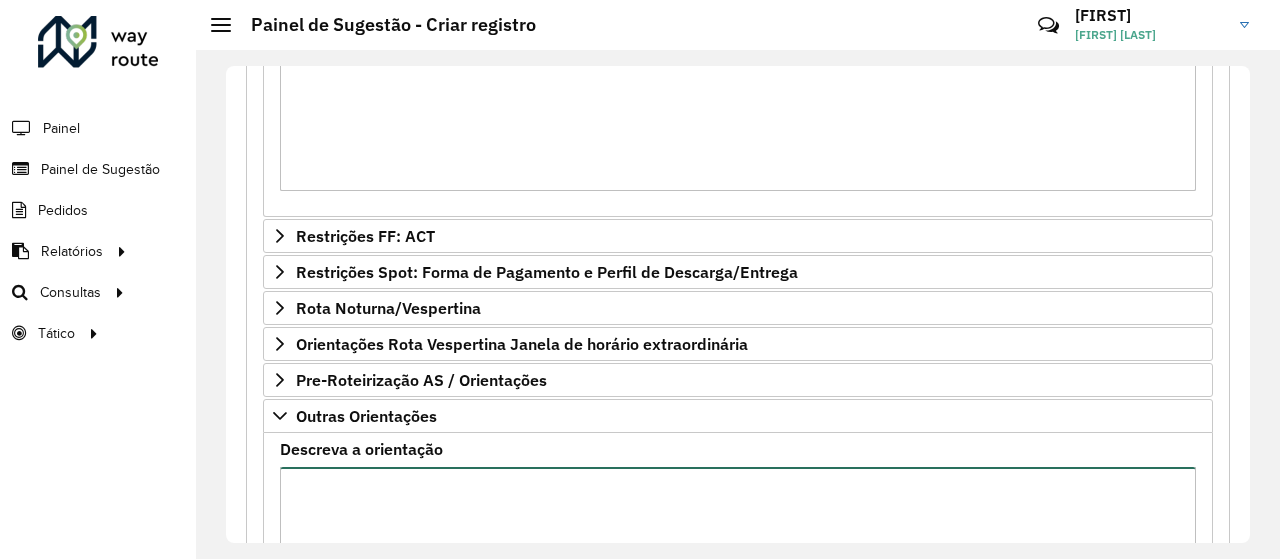 click on "Descreva a orientação" at bounding box center [738, 551] 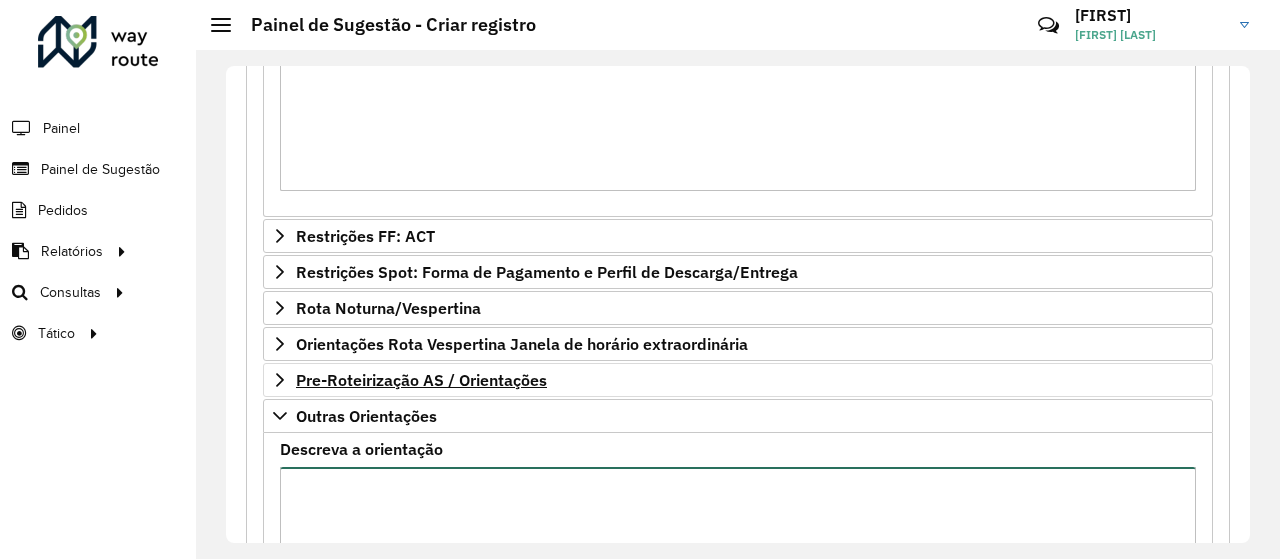 paste on "**********" 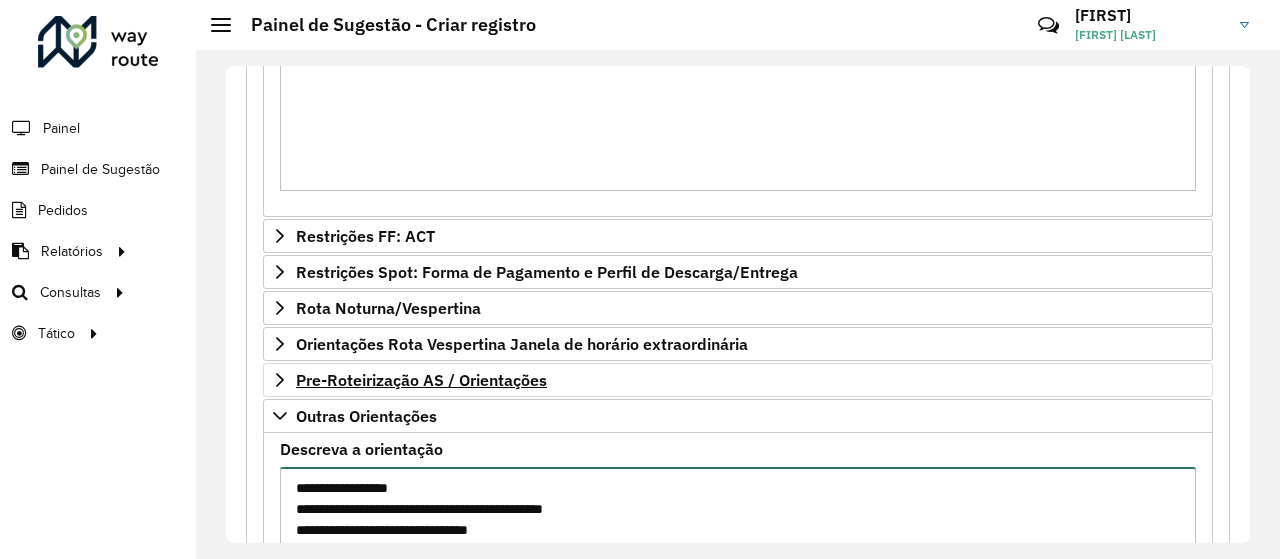 scroll, scrollTop: 1041, scrollLeft: 0, axis: vertical 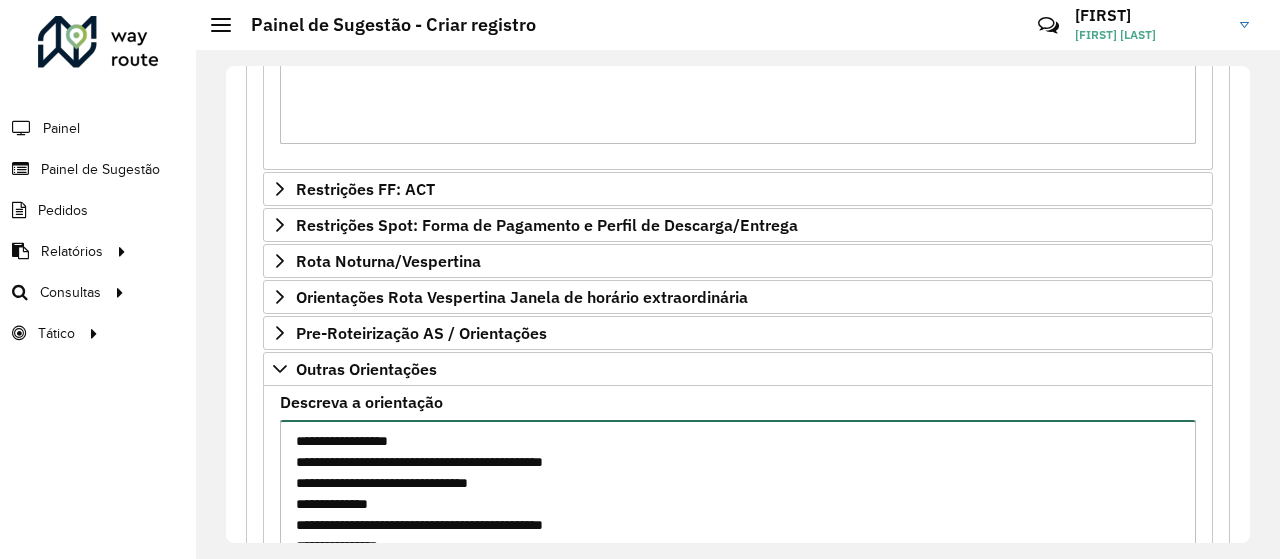 click on "**********" at bounding box center [738, 504] 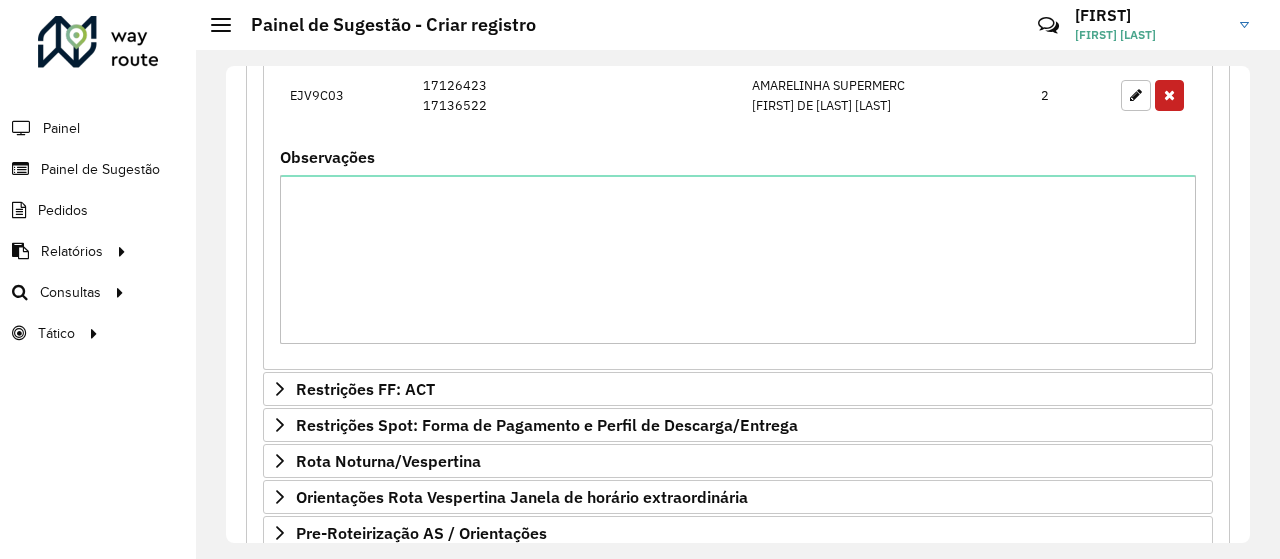 scroll, scrollTop: 1223, scrollLeft: 0, axis: vertical 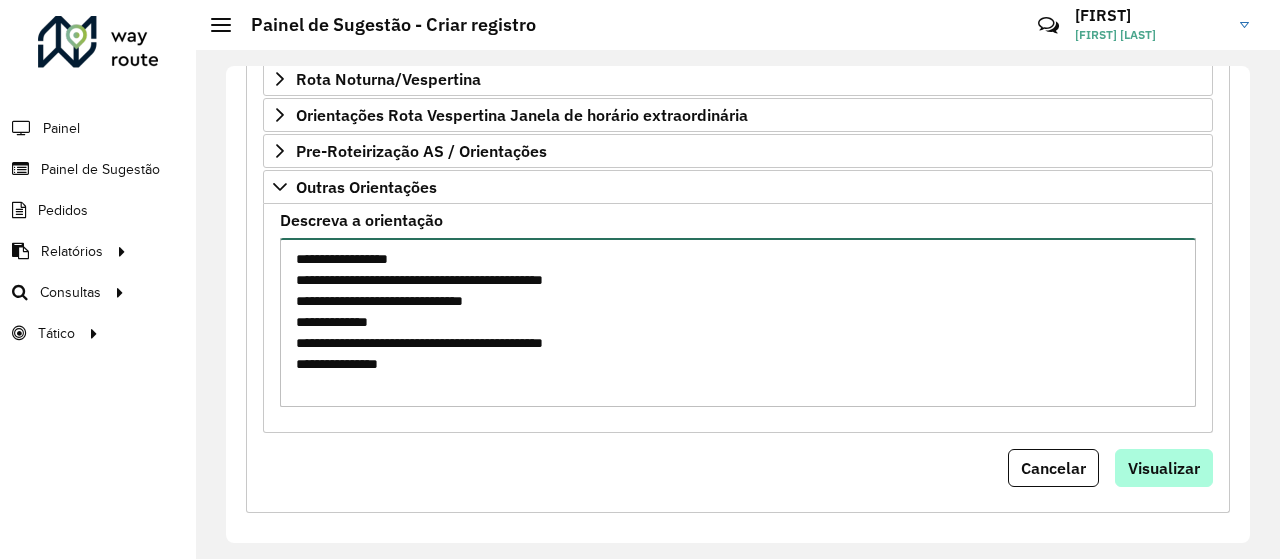 type on "**********" 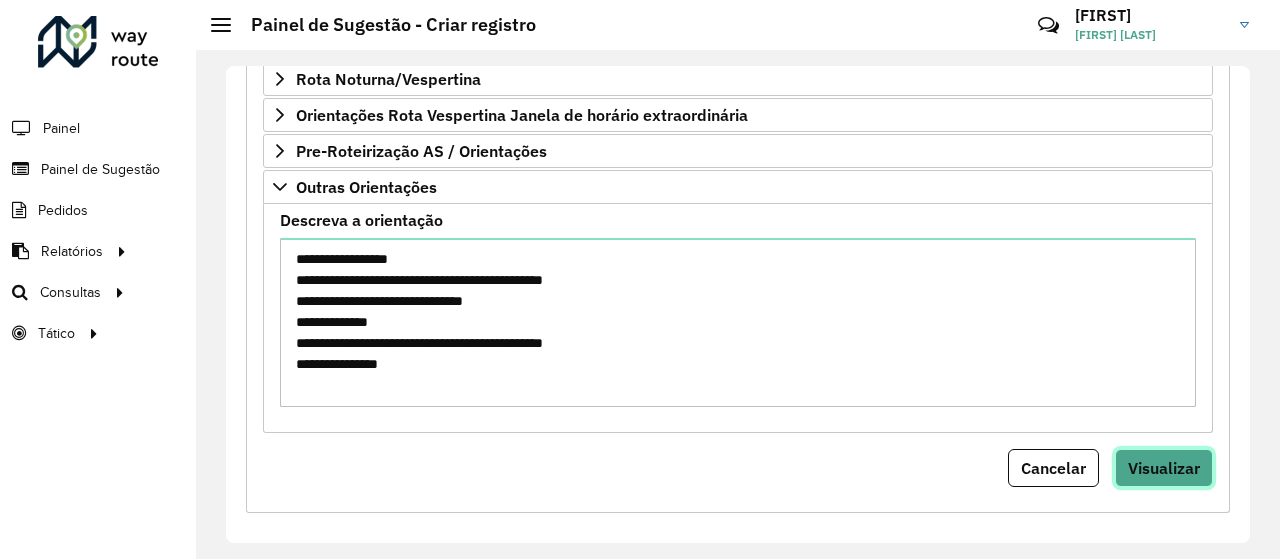 click on "Visualizar" at bounding box center (1164, 468) 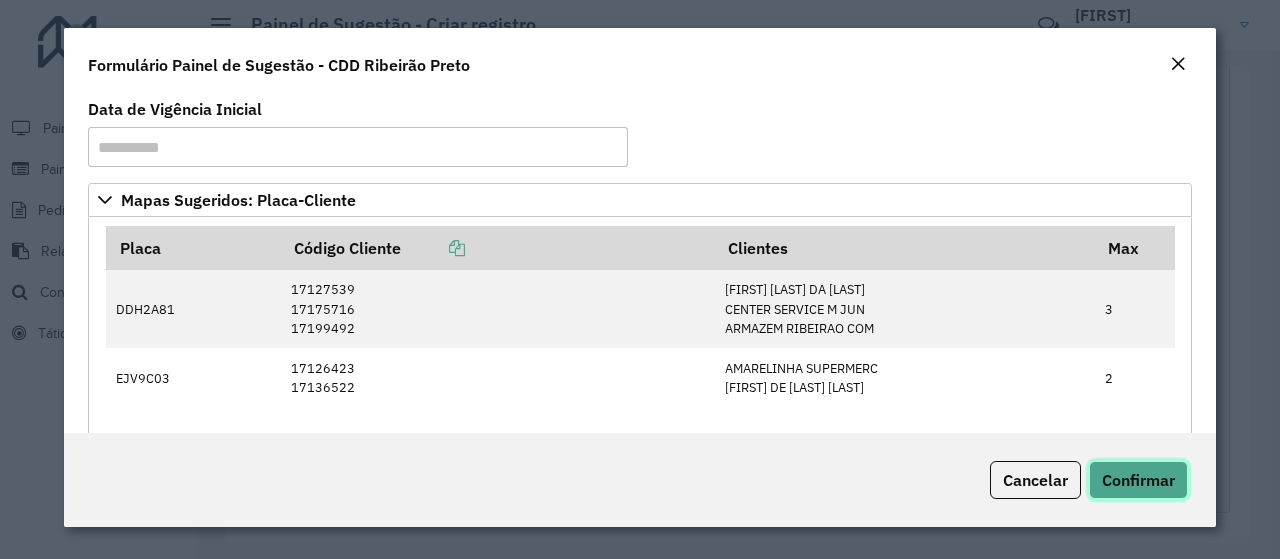 click on "Confirmar" 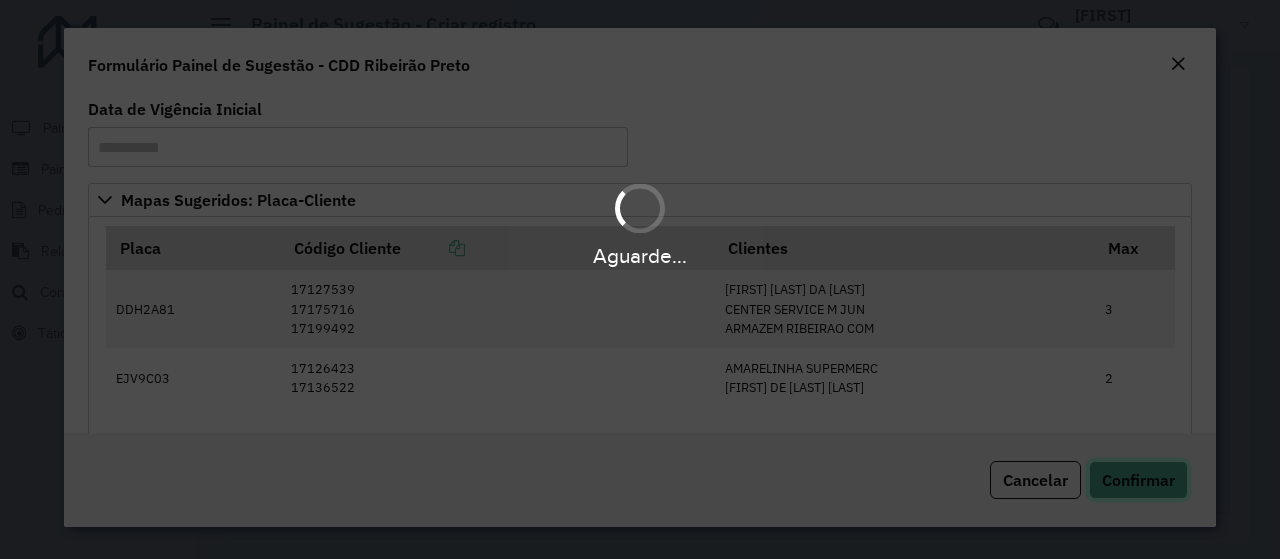 type 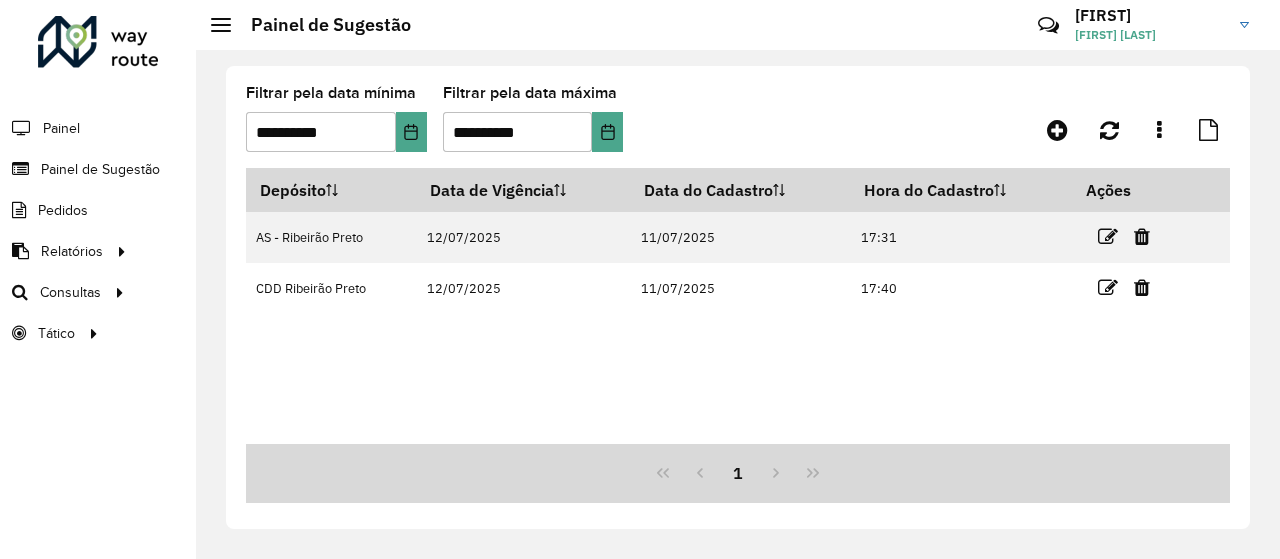 click on "Depósito   Data de Vigência   Data do Cadastro   Hora do Cadastro   Ações   AS - [CITY]   [DATE]   [DATE]   [TIME]   CDD [CITY]   [DATE]   [DATE]   [TIME]" at bounding box center [738, 306] 